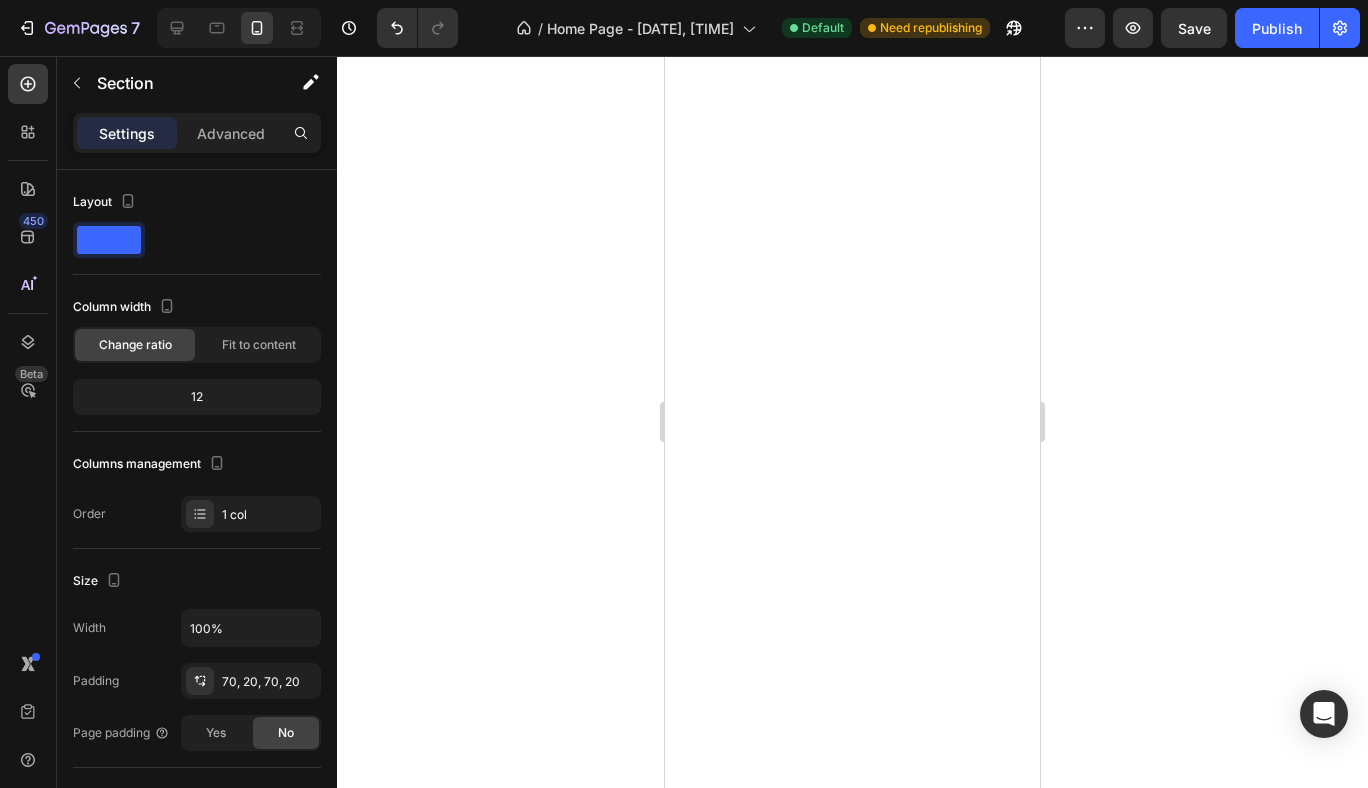 scroll, scrollTop: 0, scrollLeft: 0, axis: both 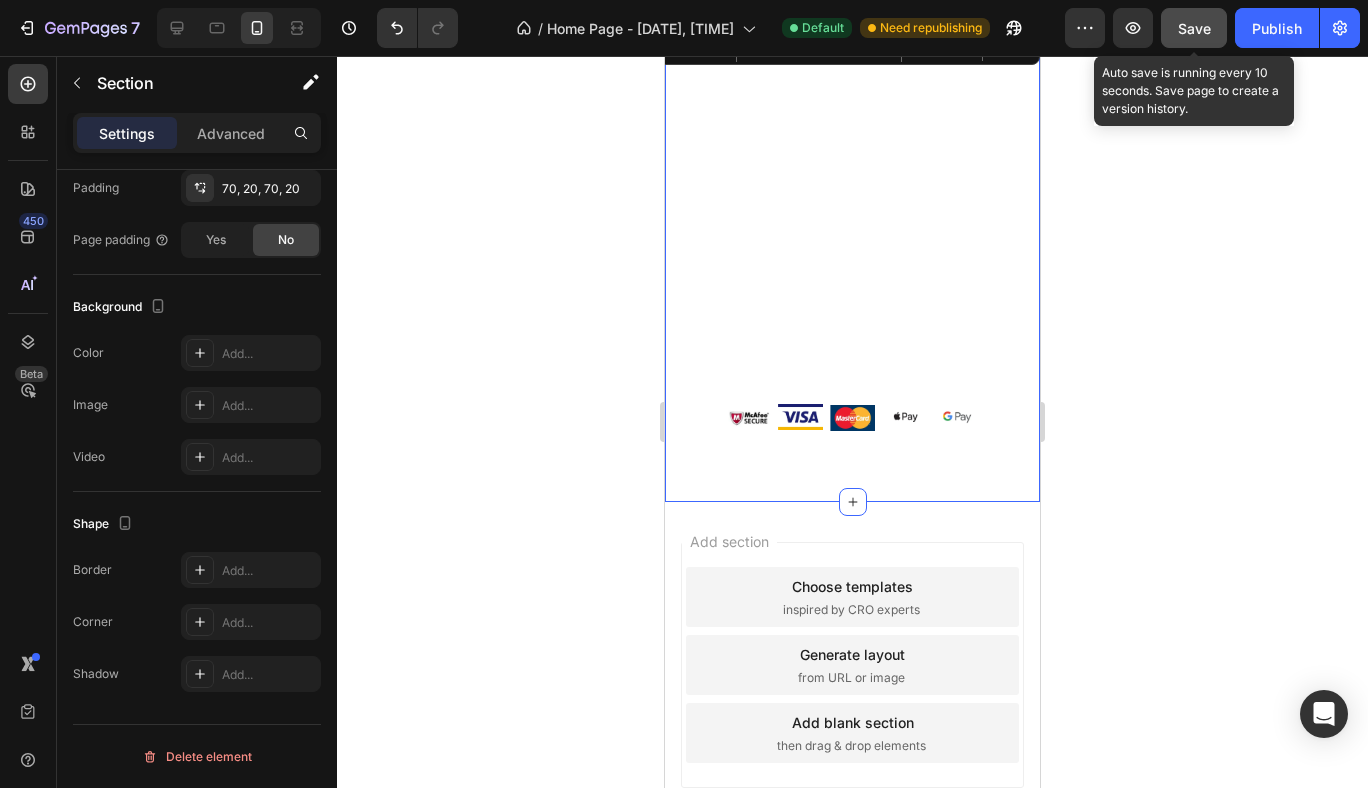 click on "Save" at bounding box center [1194, 28] 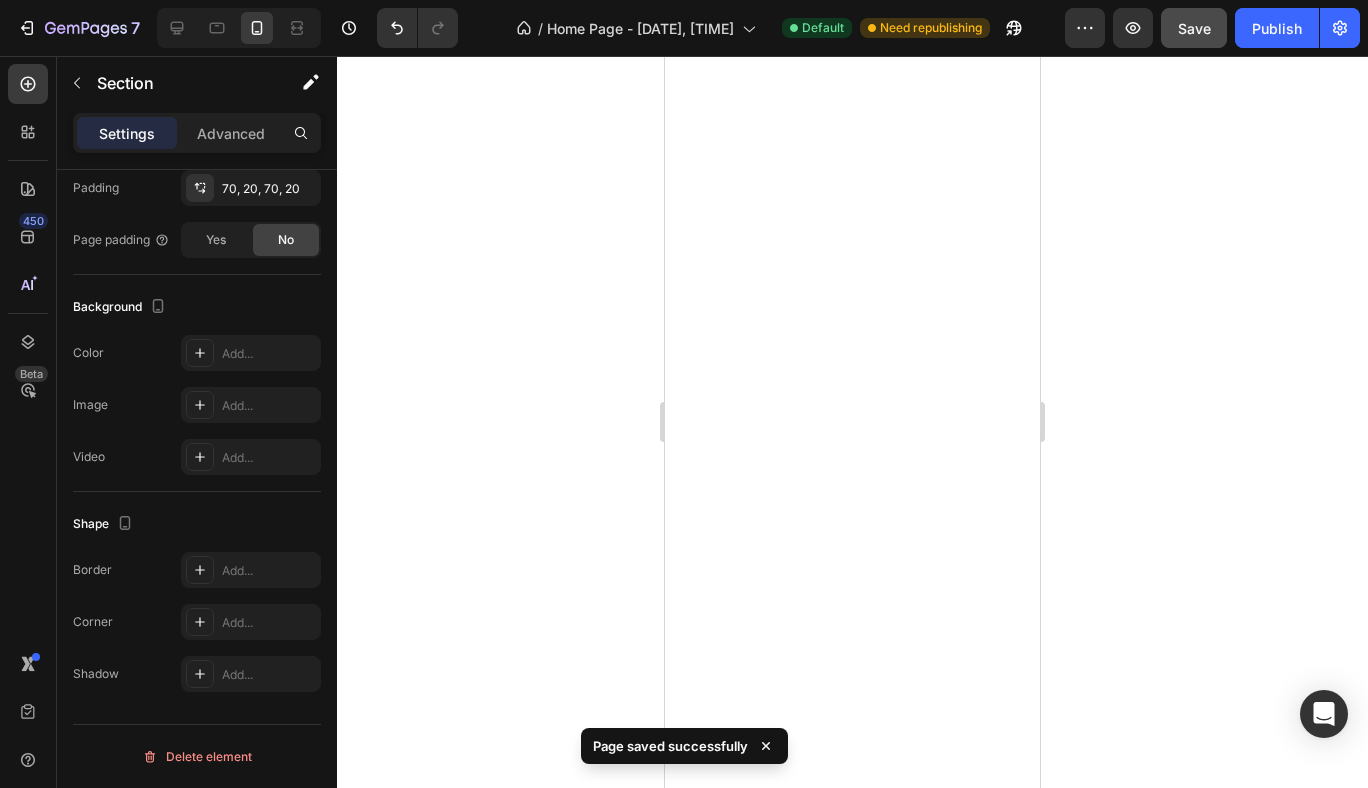 scroll, scrollTop: 0, scrollLeft: 0, axis: both 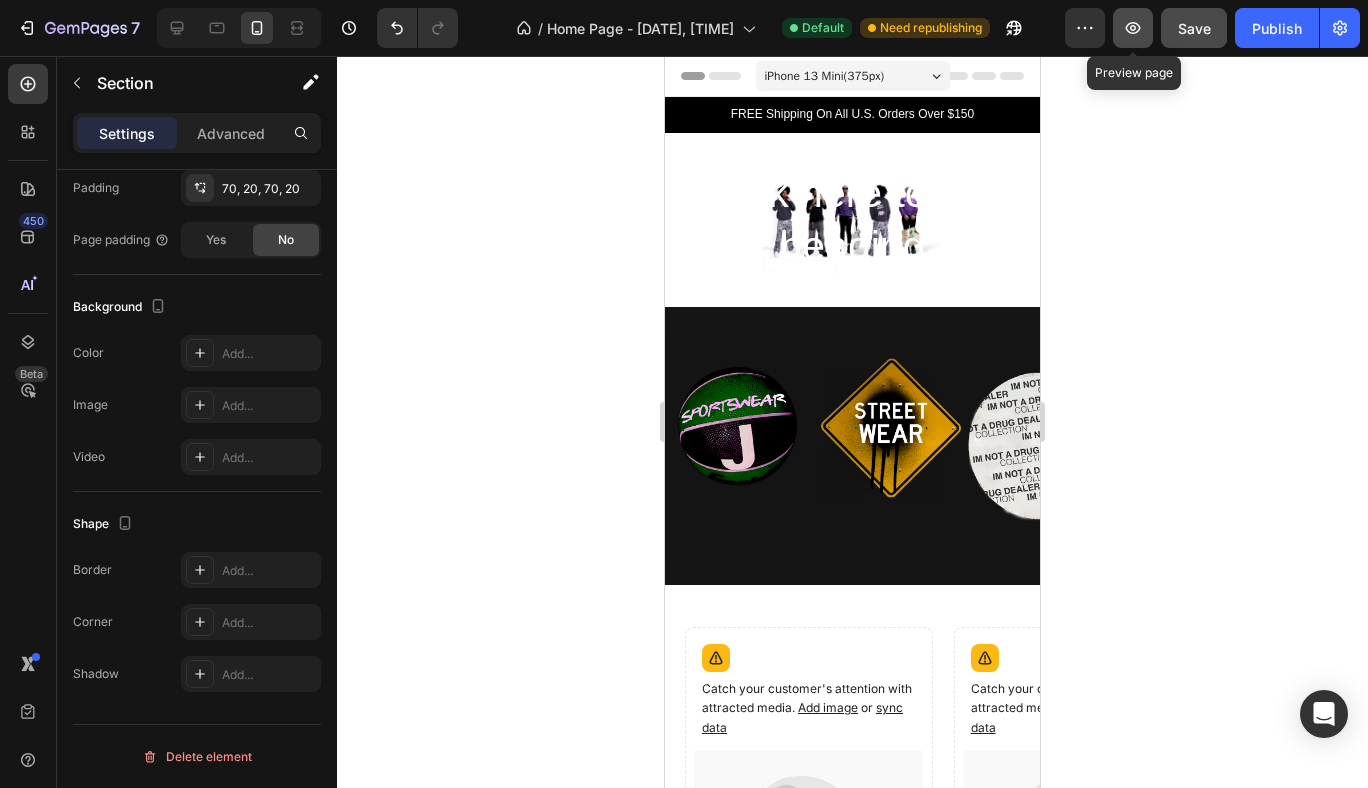 click 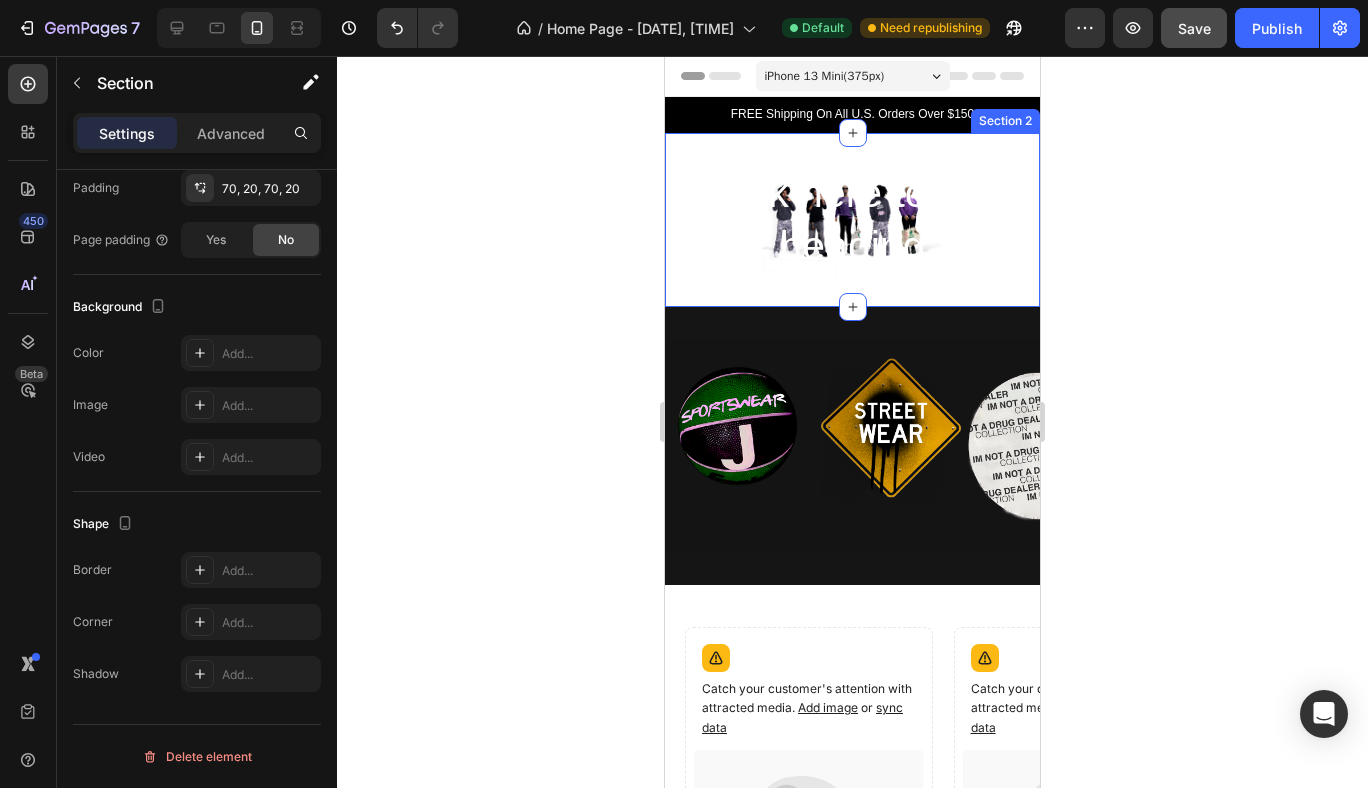 click on "Click here to edit heading Heading Section 2" at bounding box center [852, 220] 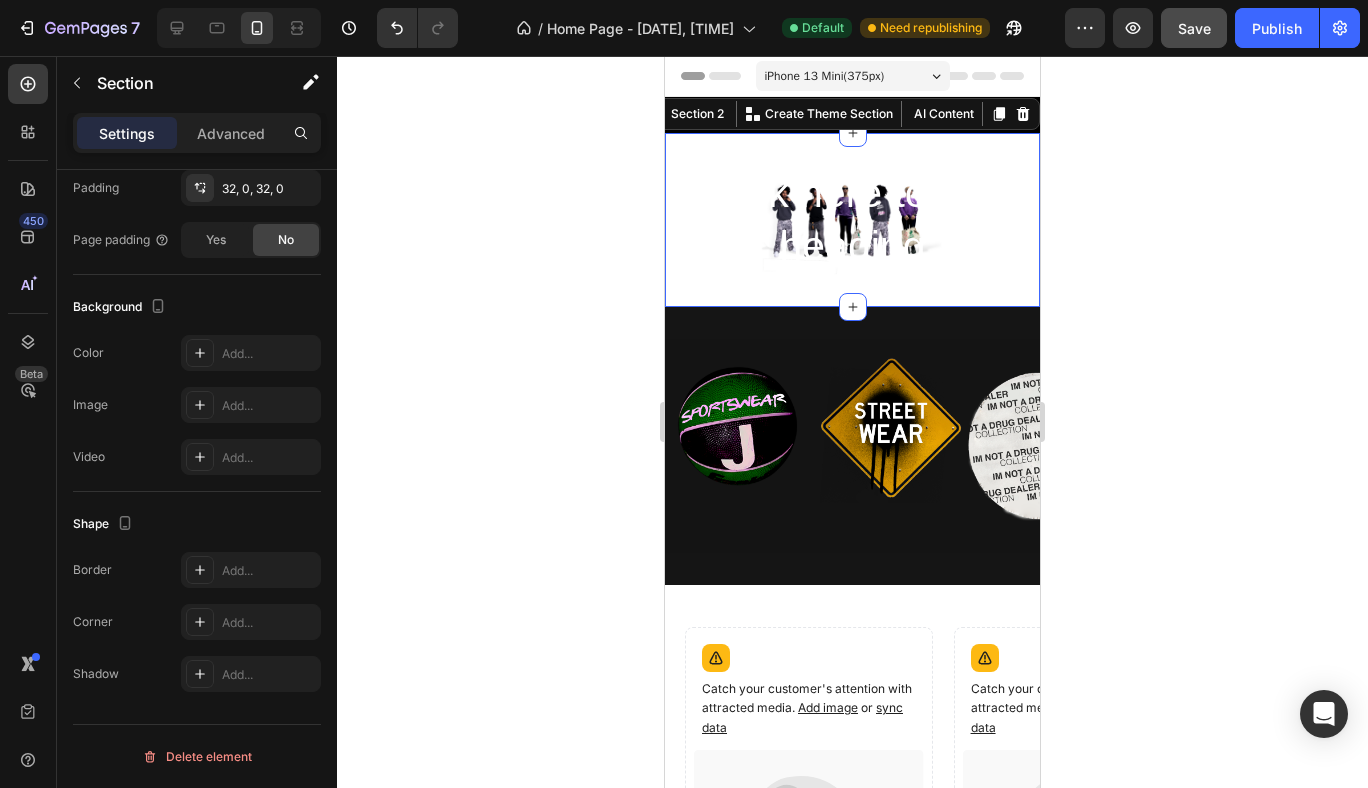 click 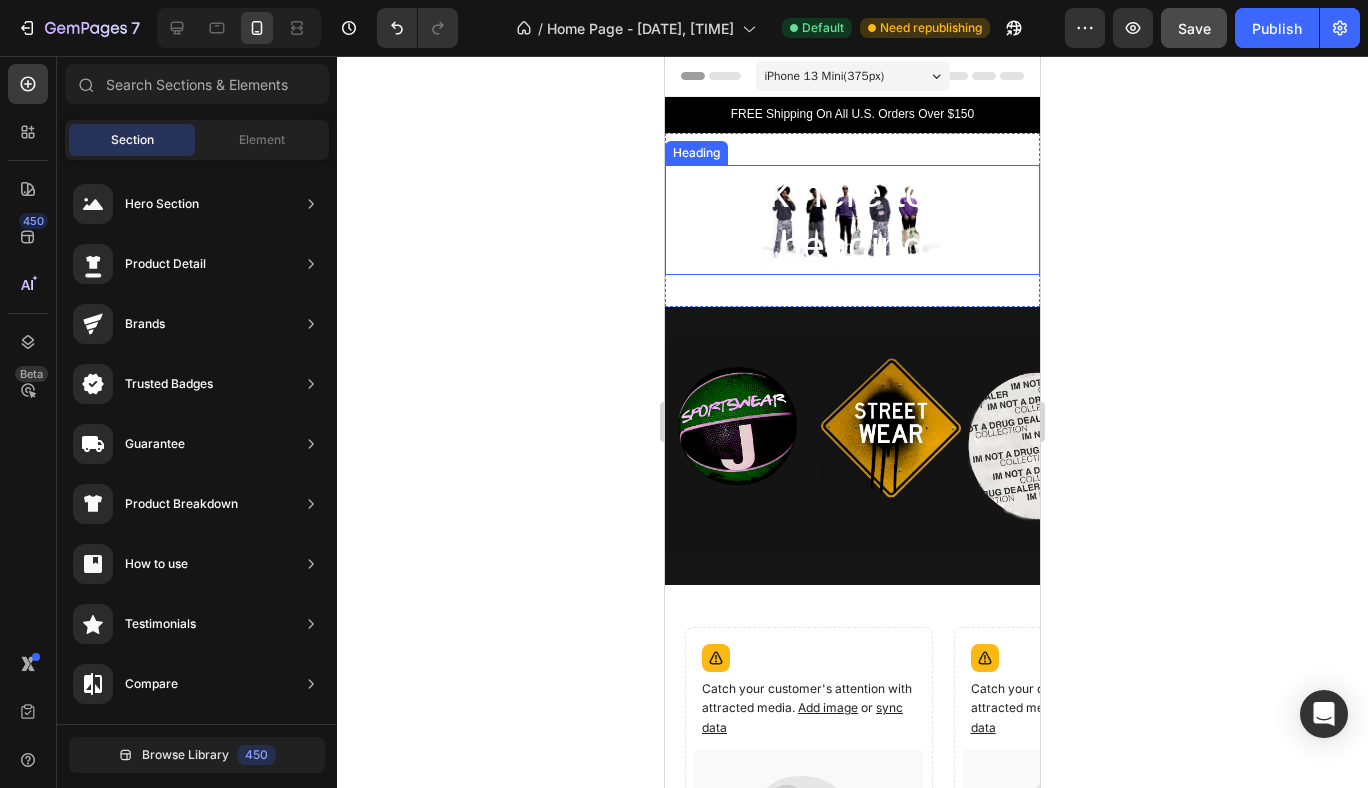 click on "Click here to edit heading" at bounding box center [852, 220] 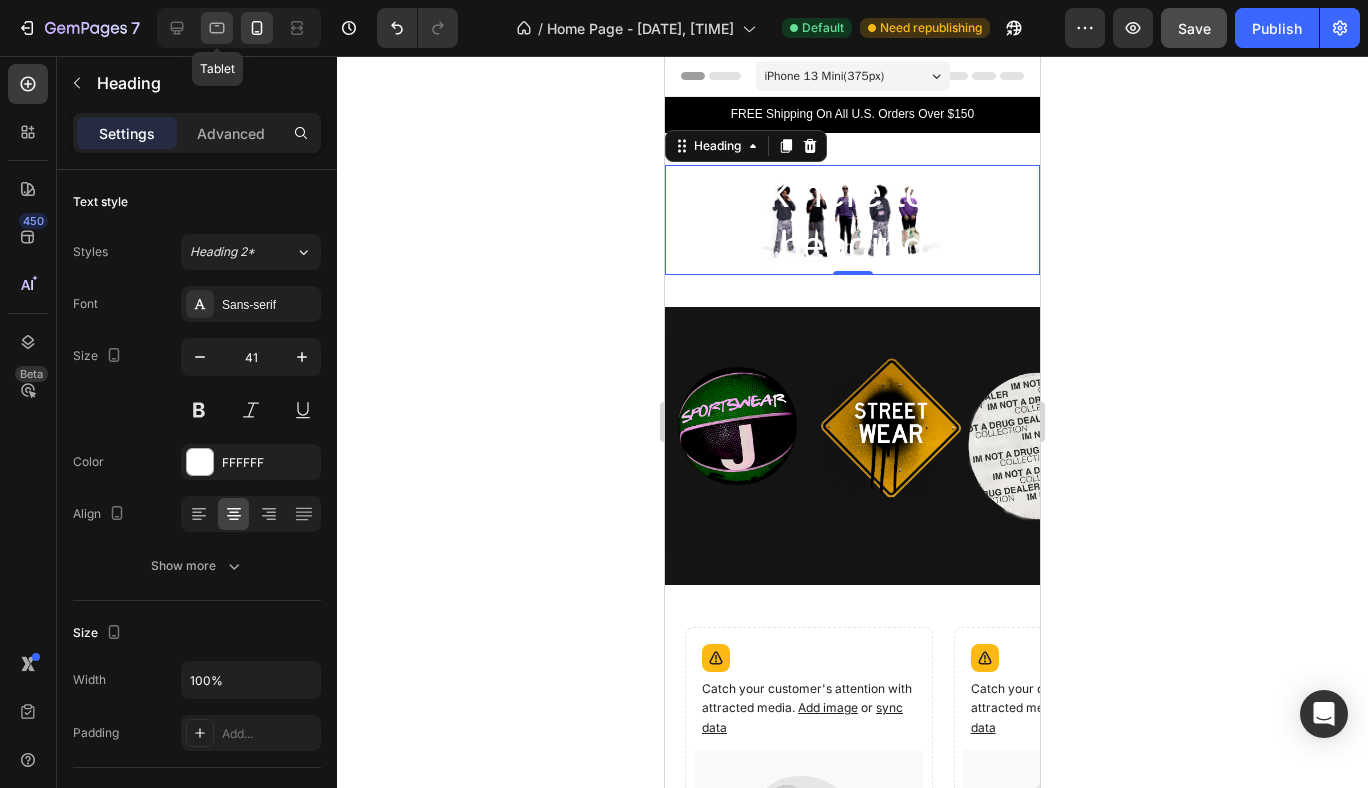 click 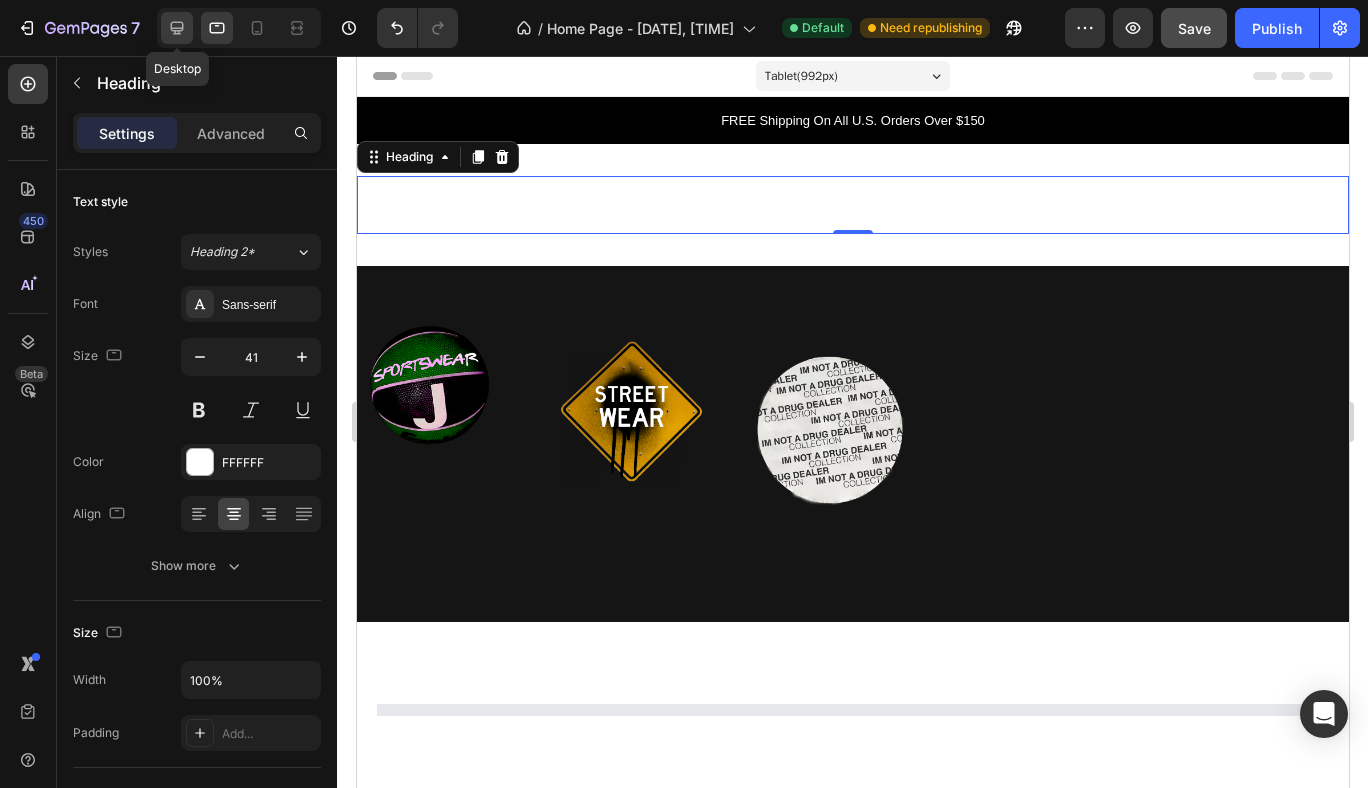 scroll, scrollTop: 50, scrollLeft: 0, axis: vertical 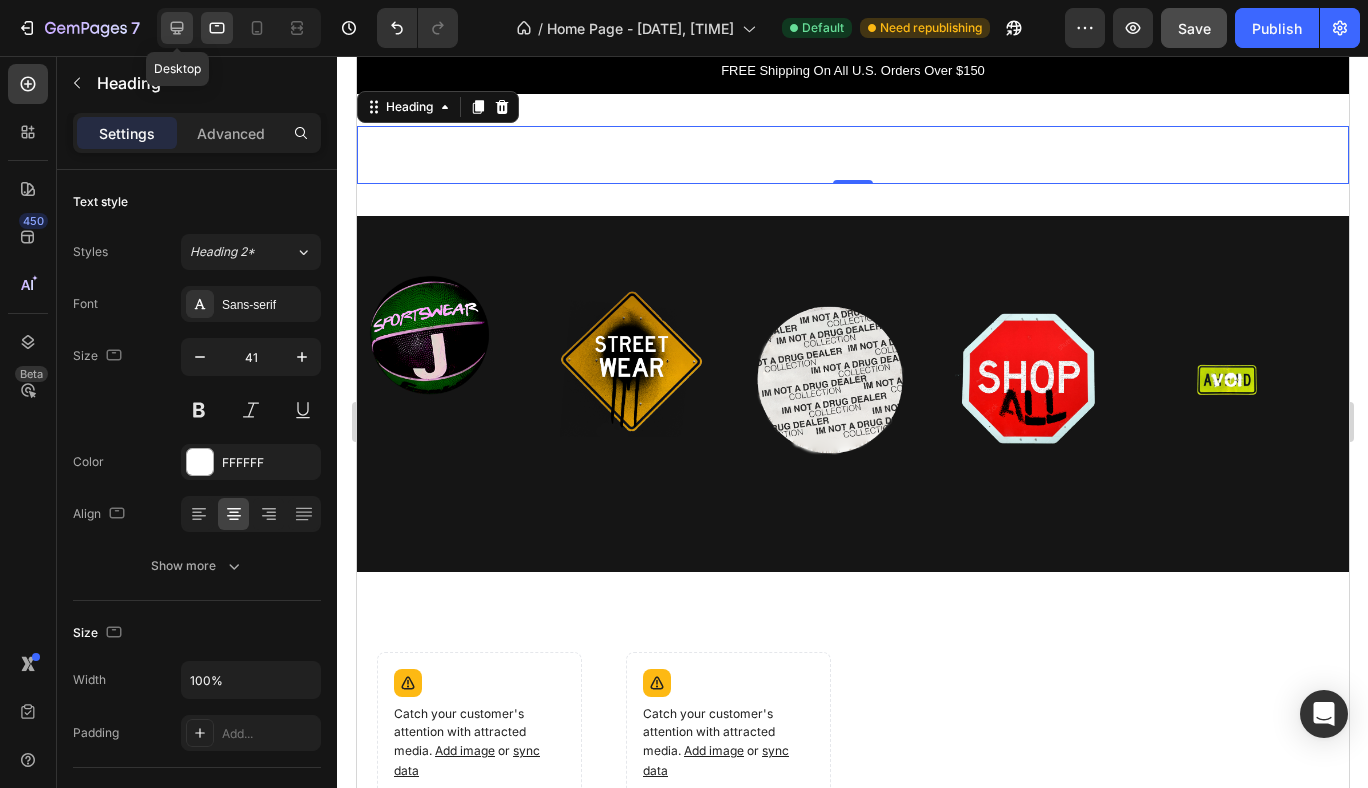 click 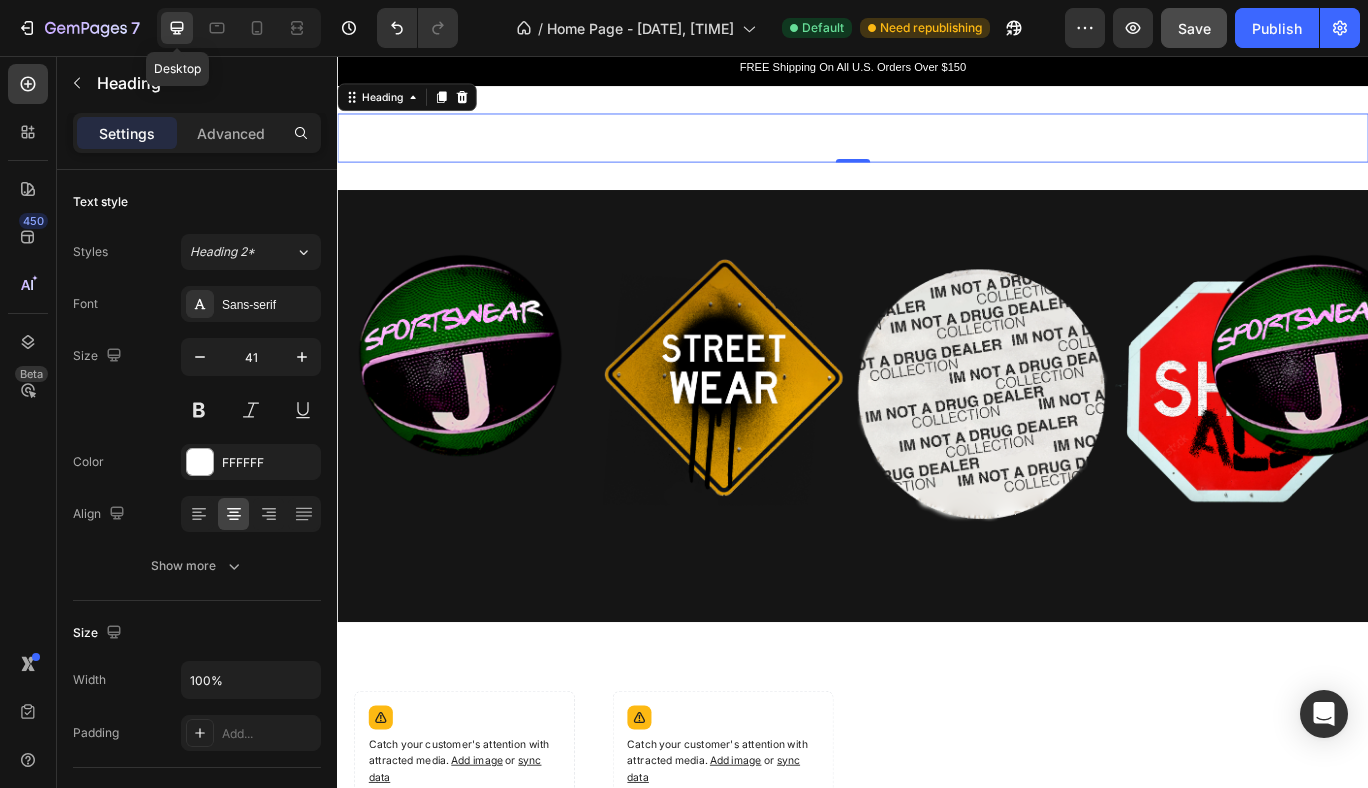 scroll, scrollTop: 47, scrollLeft: 0, axis: vertical 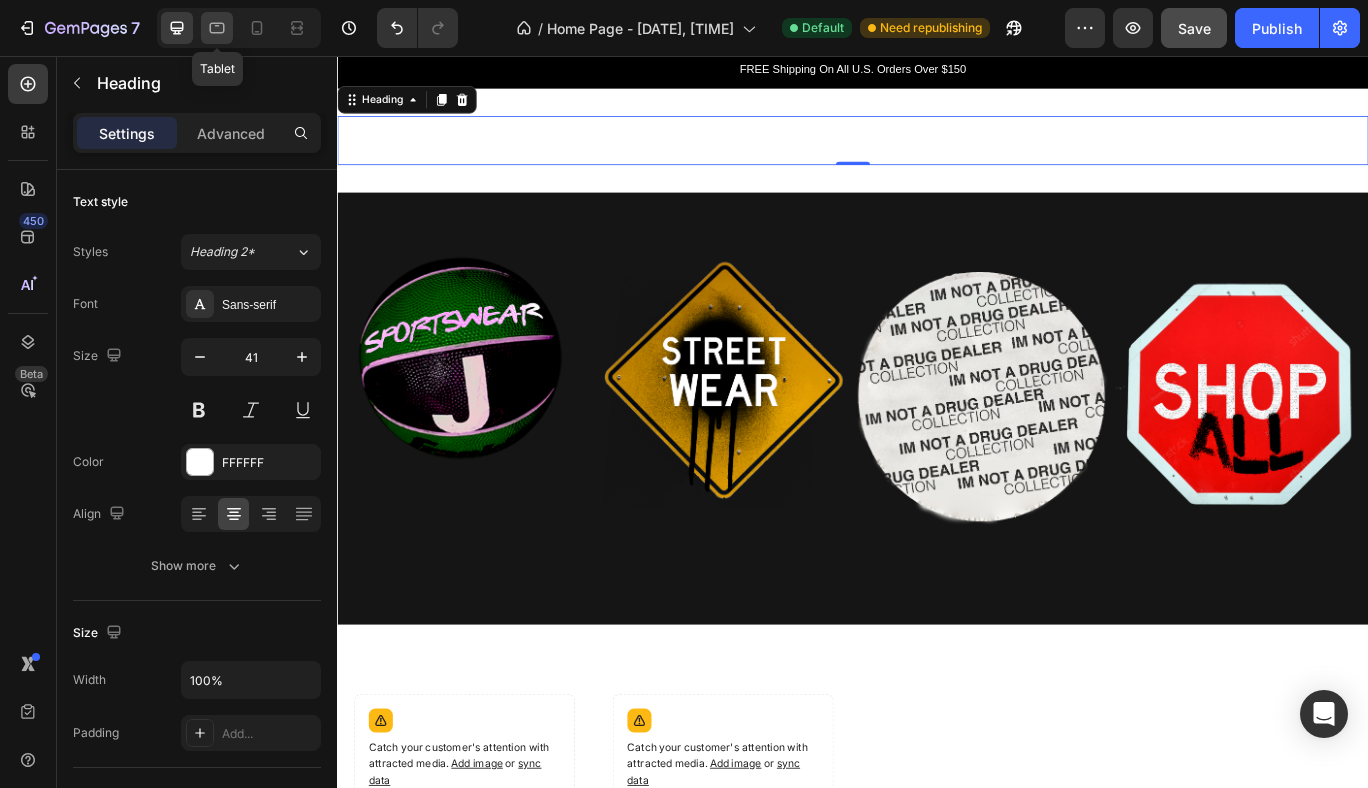 click 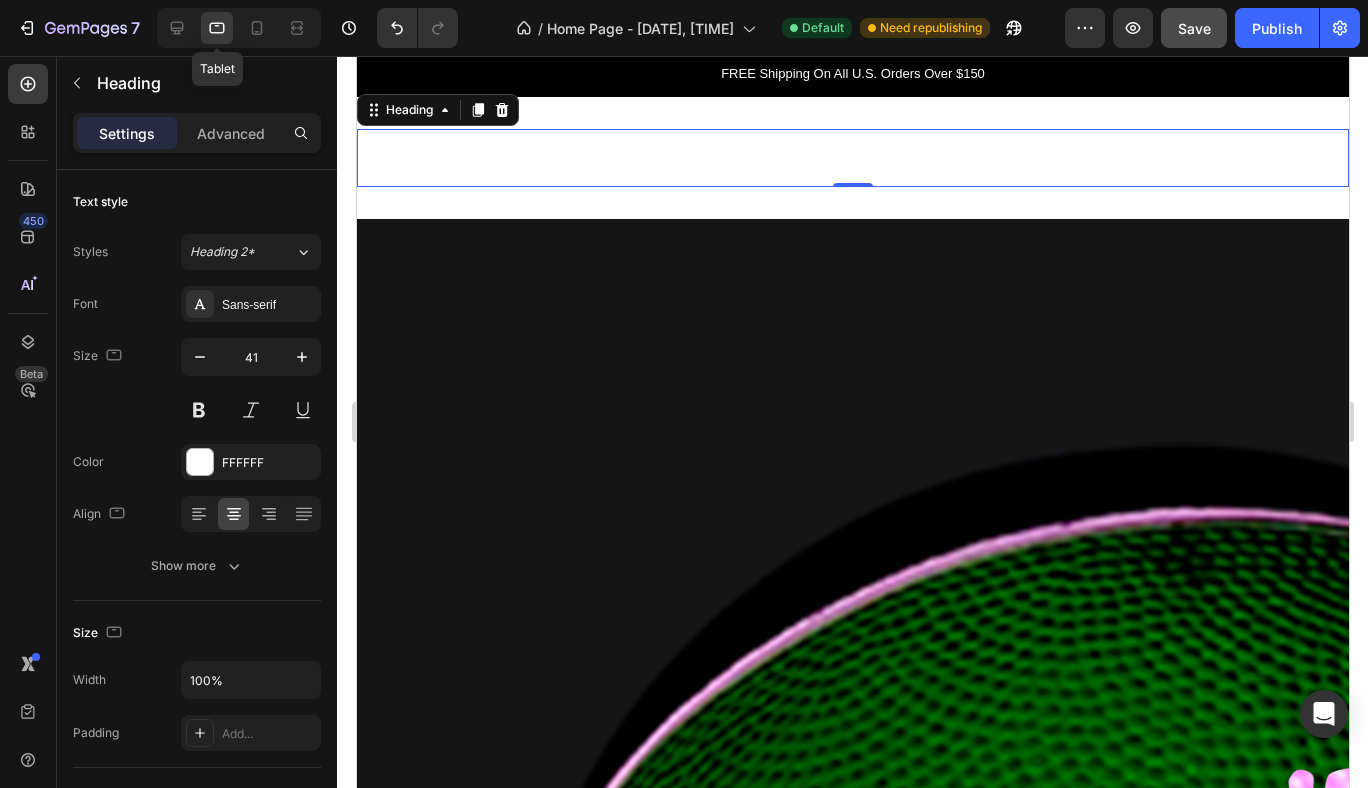 scroll, scrollTop: 50, scrollLeft: 0, axis: vertical 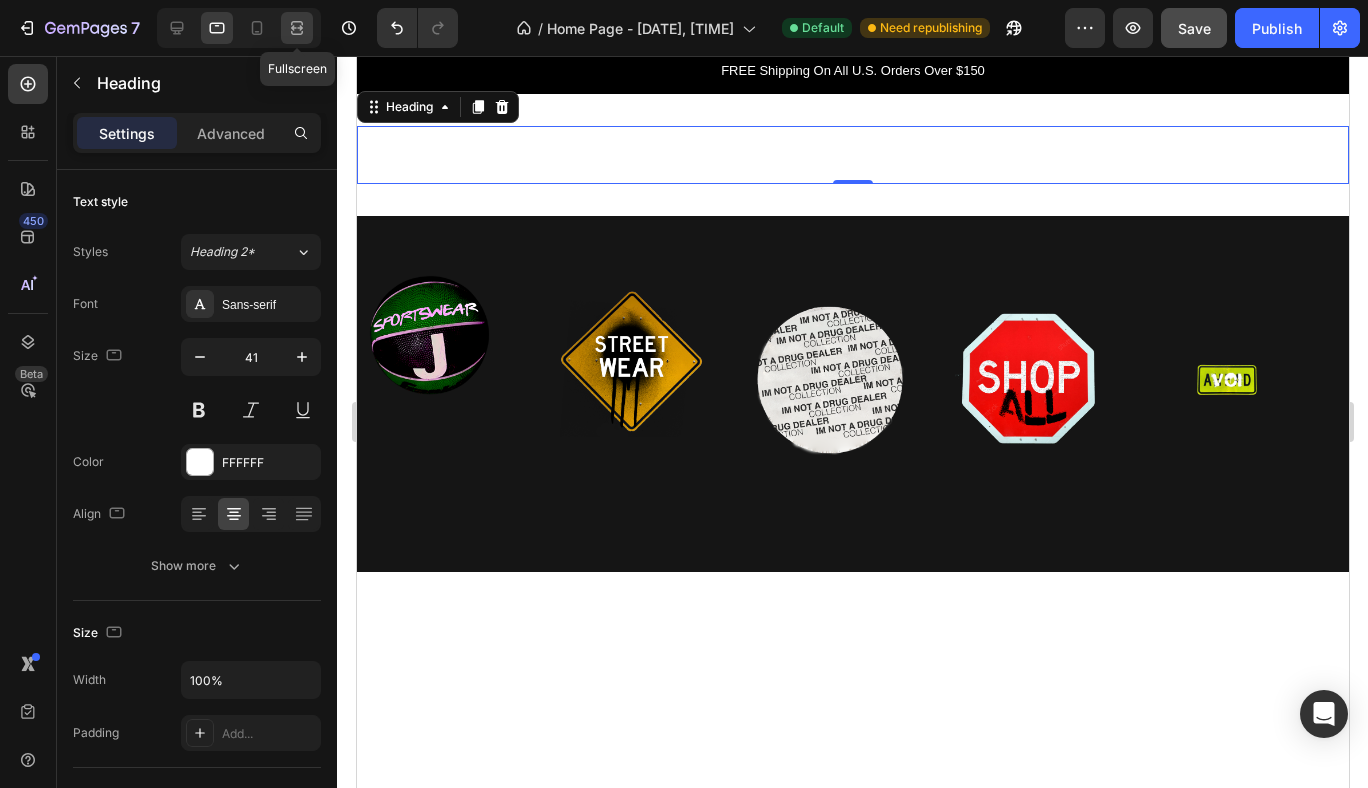 click 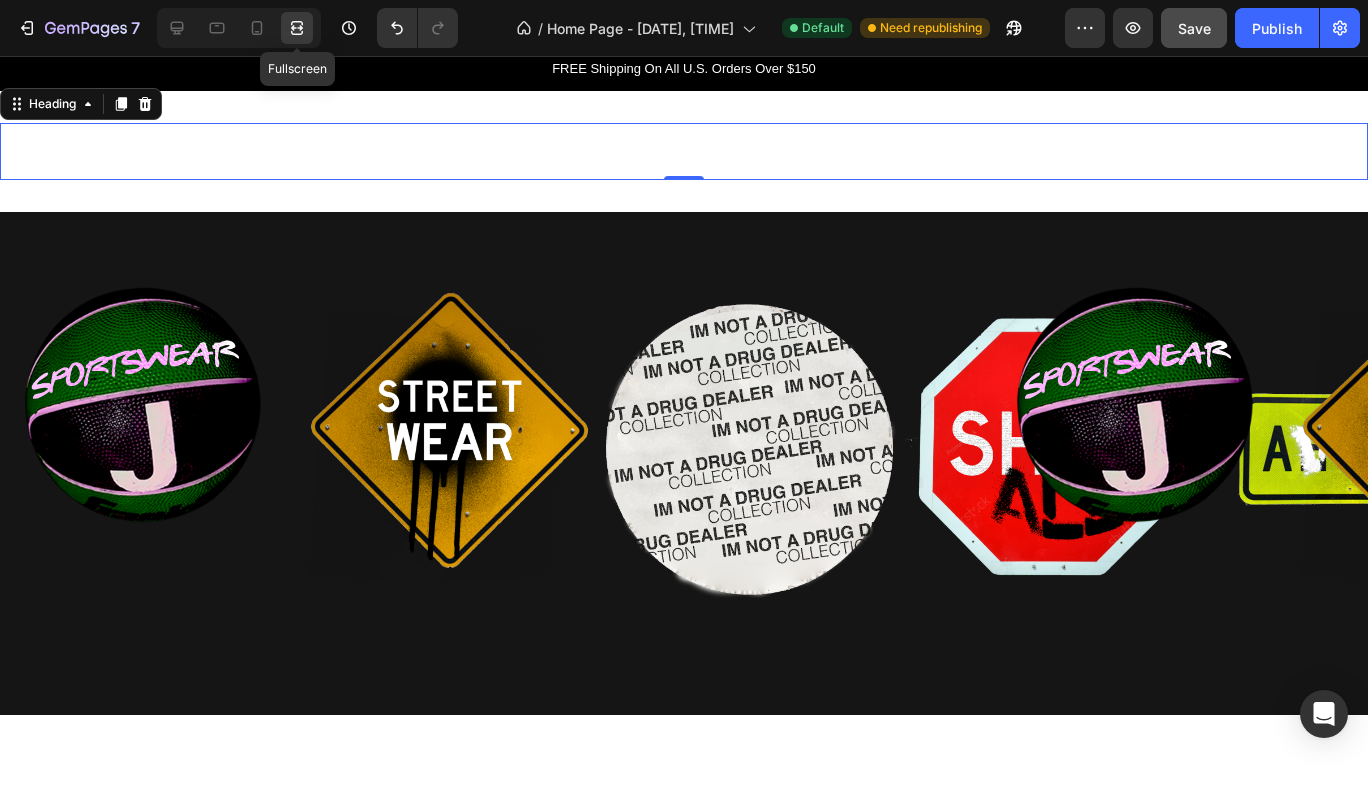 scroll, scrollTop: 47, scrollLeft: 0, axis: vertical 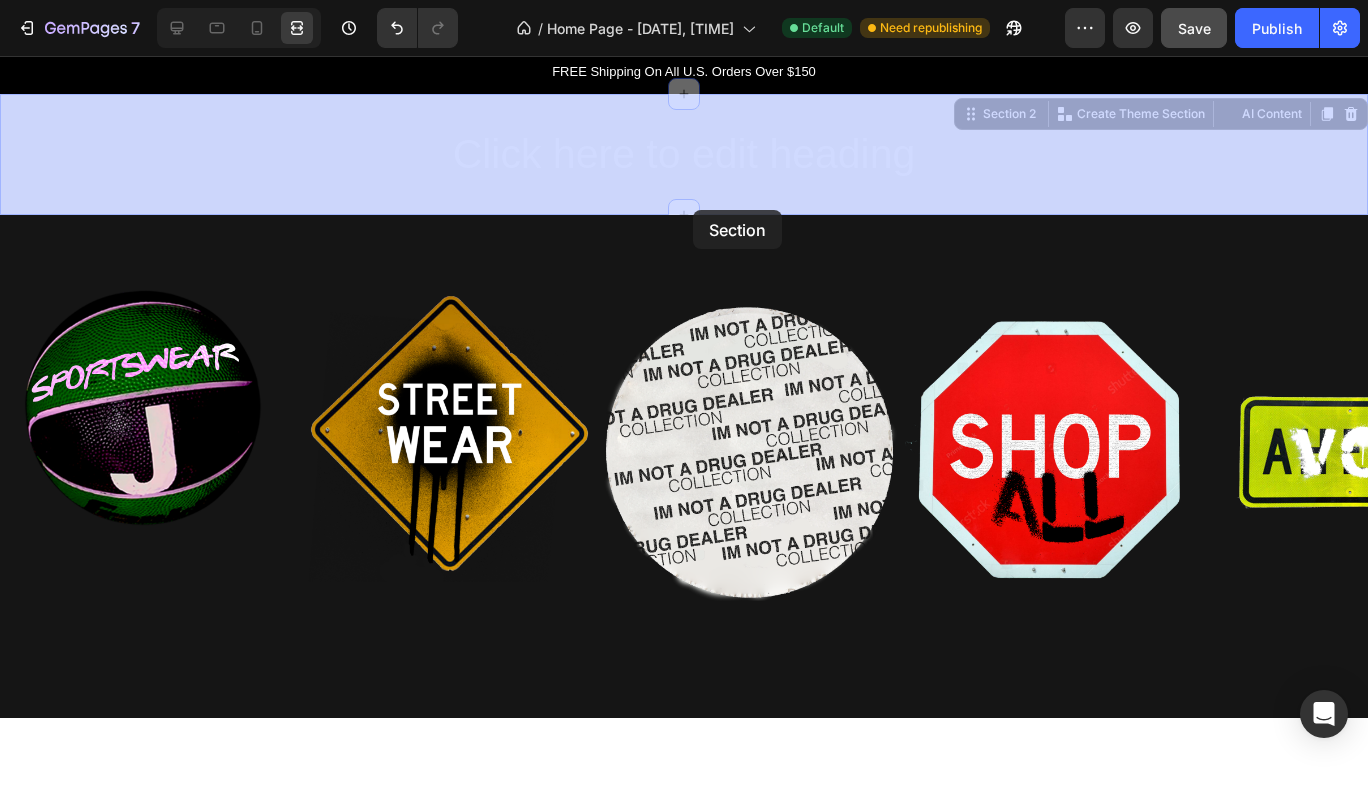 drag, startPoint x: 687, startPoint y: 185, endPoint x: 693, endPoint y: 210, distance: 25.70992 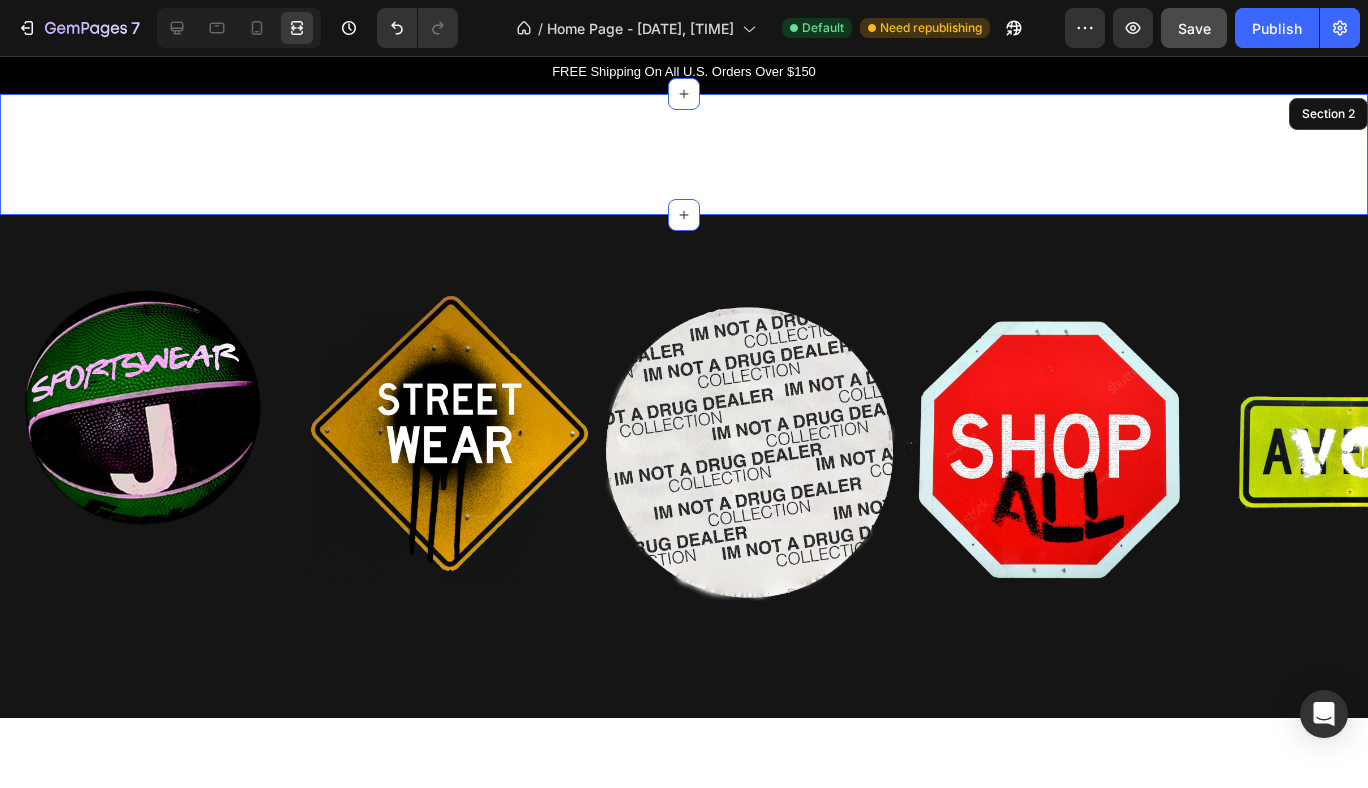 scroll, scrollTop: 0, scrollLeft: 0, axis: both 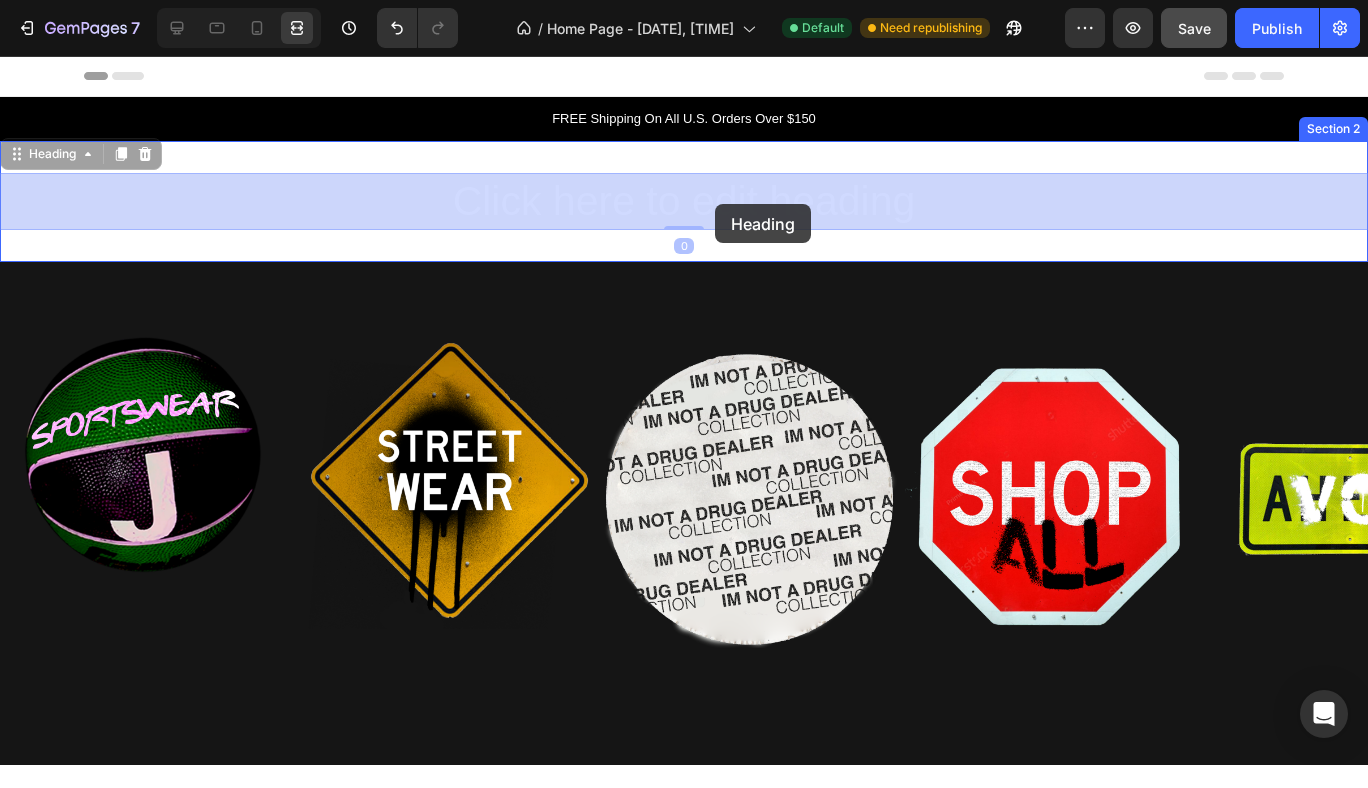 drag, startPoint x: 728, startPoint y: 221, endPoint x: 715, endPoint y: 204, distance: 21.400934 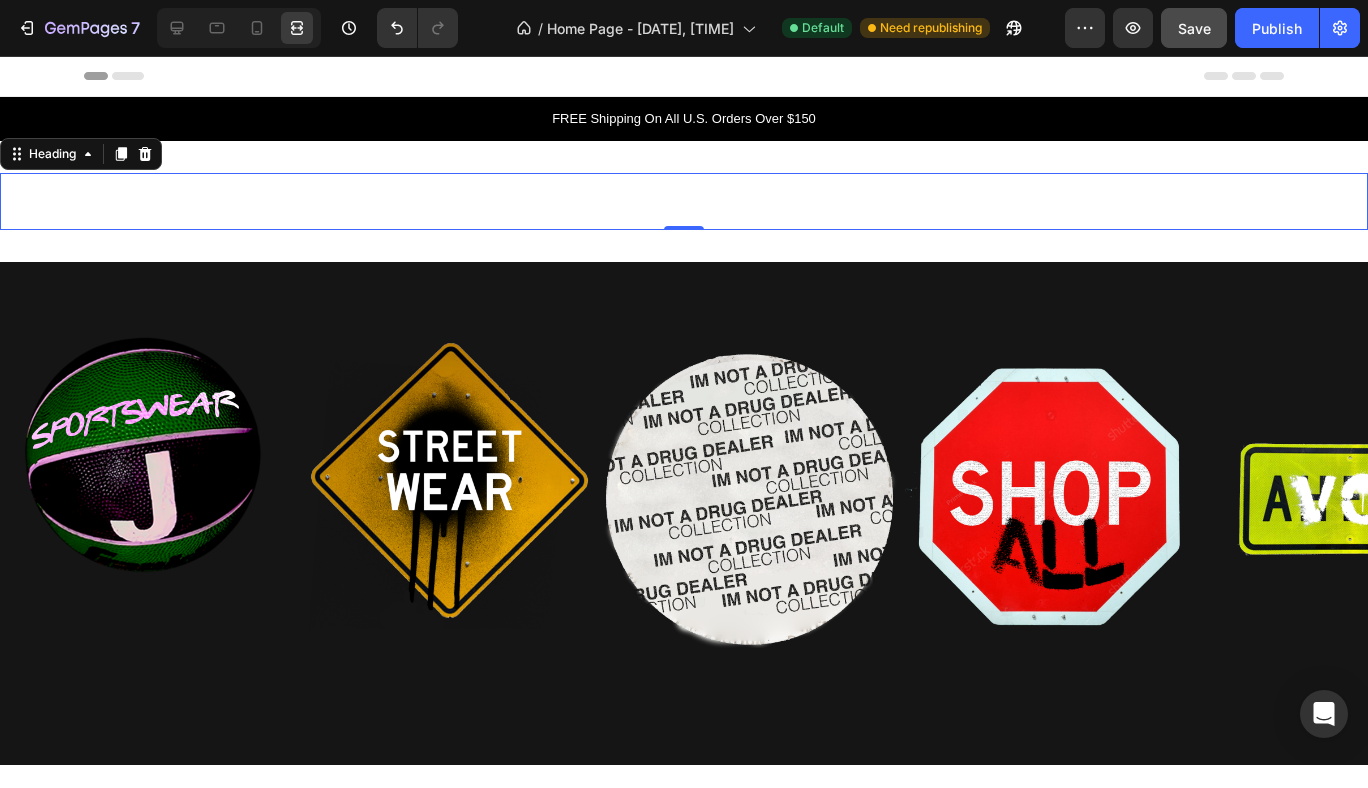 click on "Click here to edit heading" at bounding box center (684, 201) 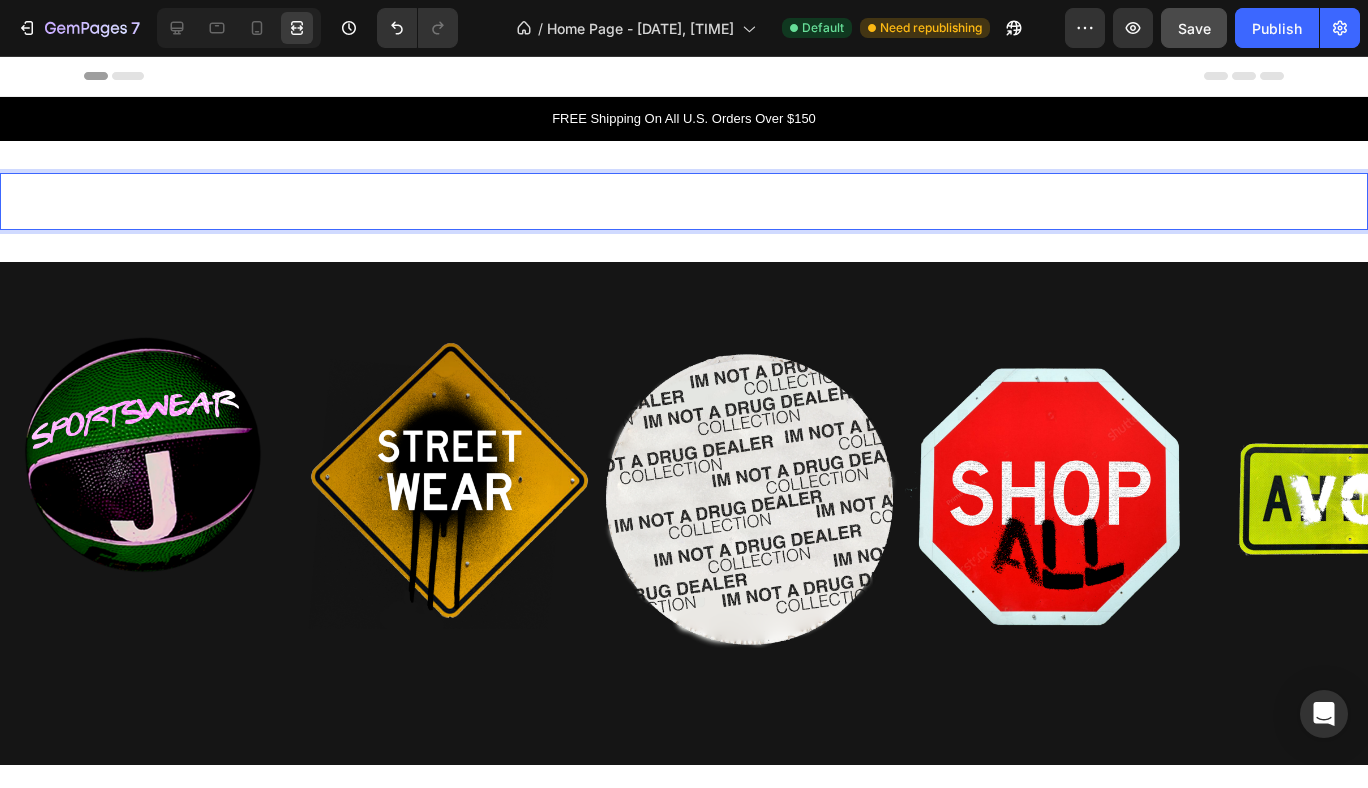 click on "Click here to edit heading" at bounding box center [684, 201] 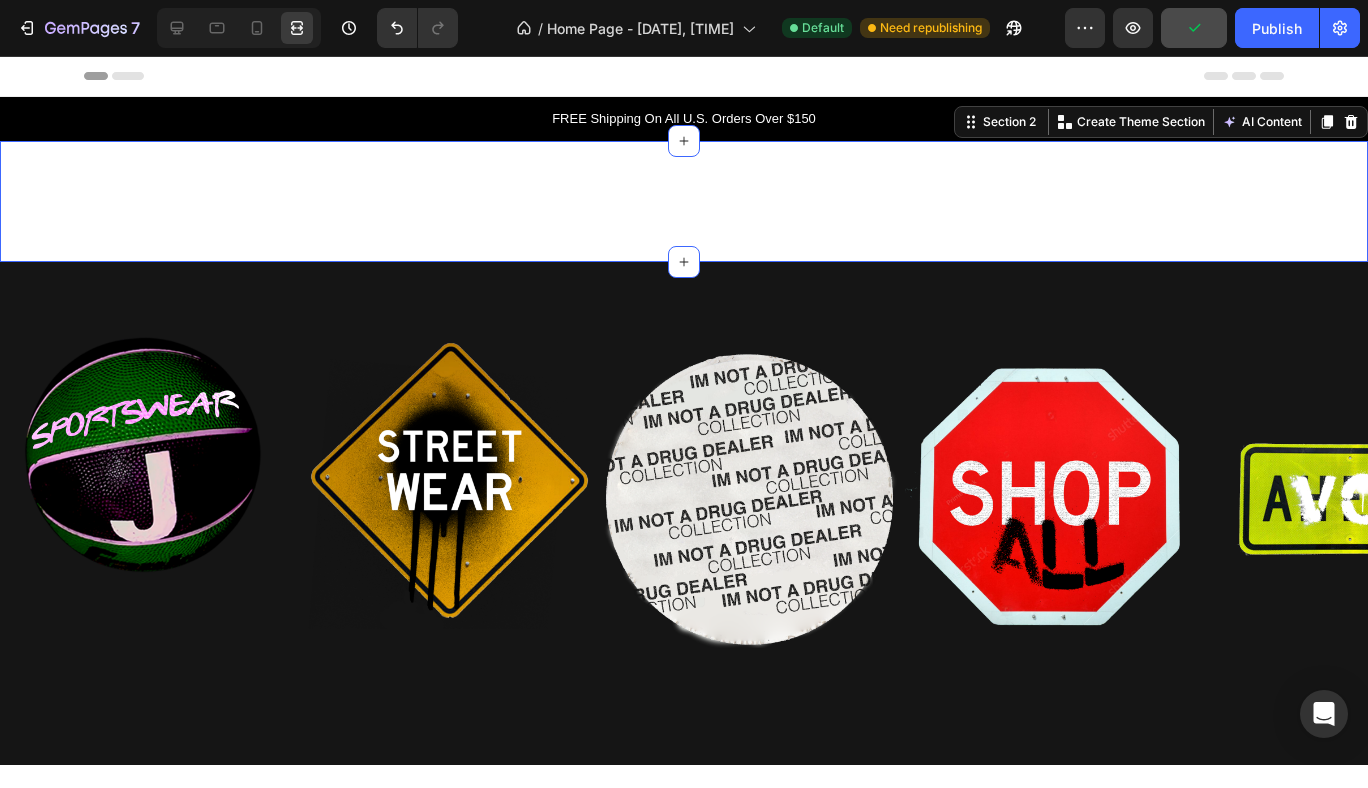 click on "Click here to edit heading Heading Section 2   You can create reusable sections Create Theme Section AI Content Write with GemAI What would you like to describe here? Tone and Voice Persuasive Product Show more Generate" at bounding box center (684, 201) 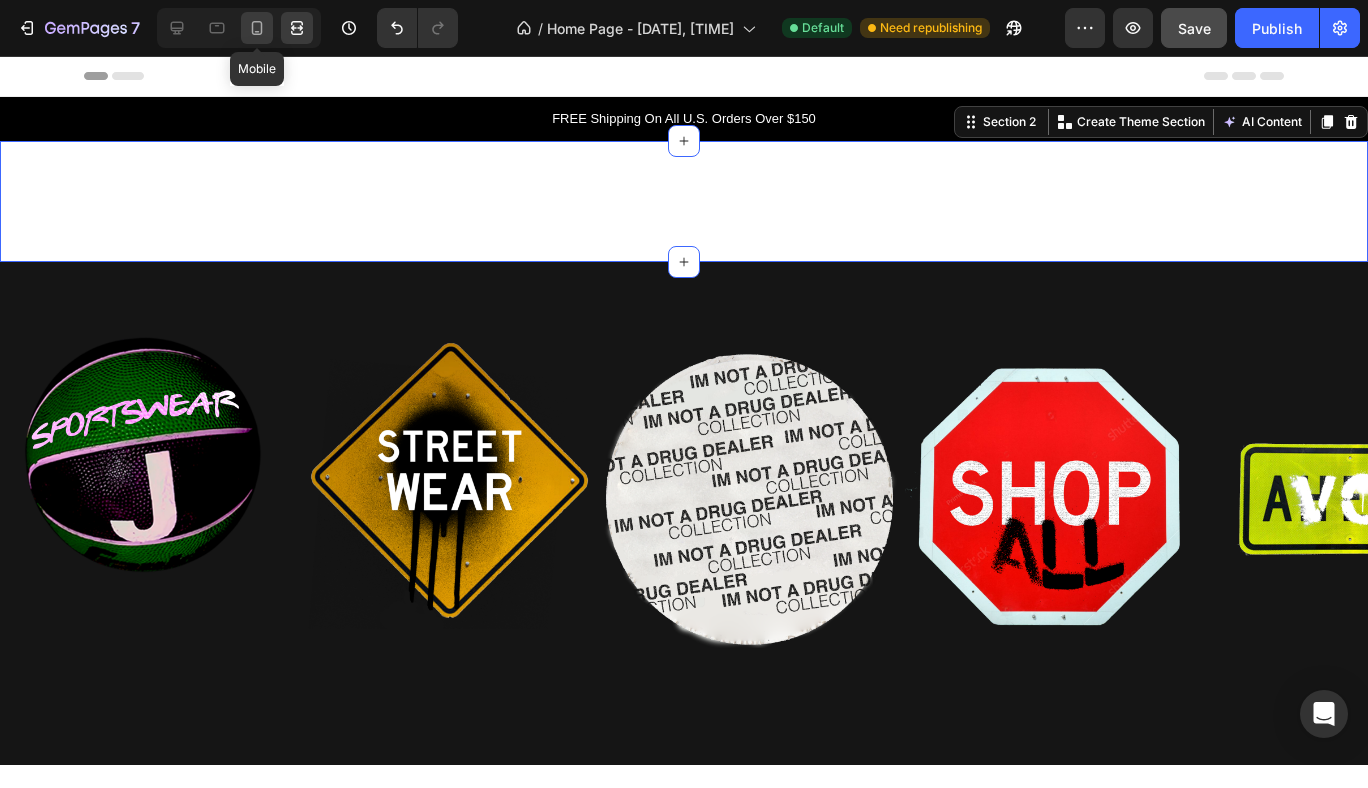 click 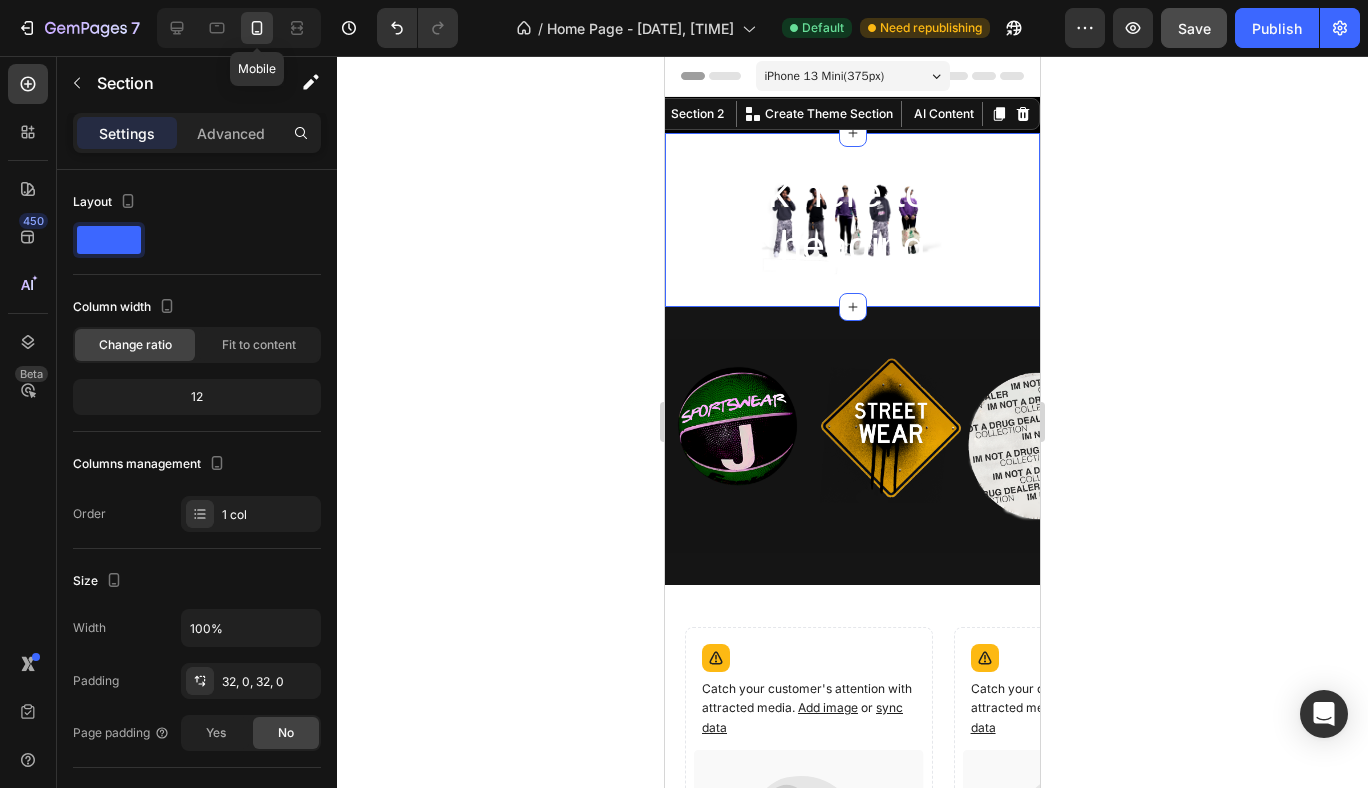scroll, scrollTop: 7, scrollLeft: 0, axis: vertical 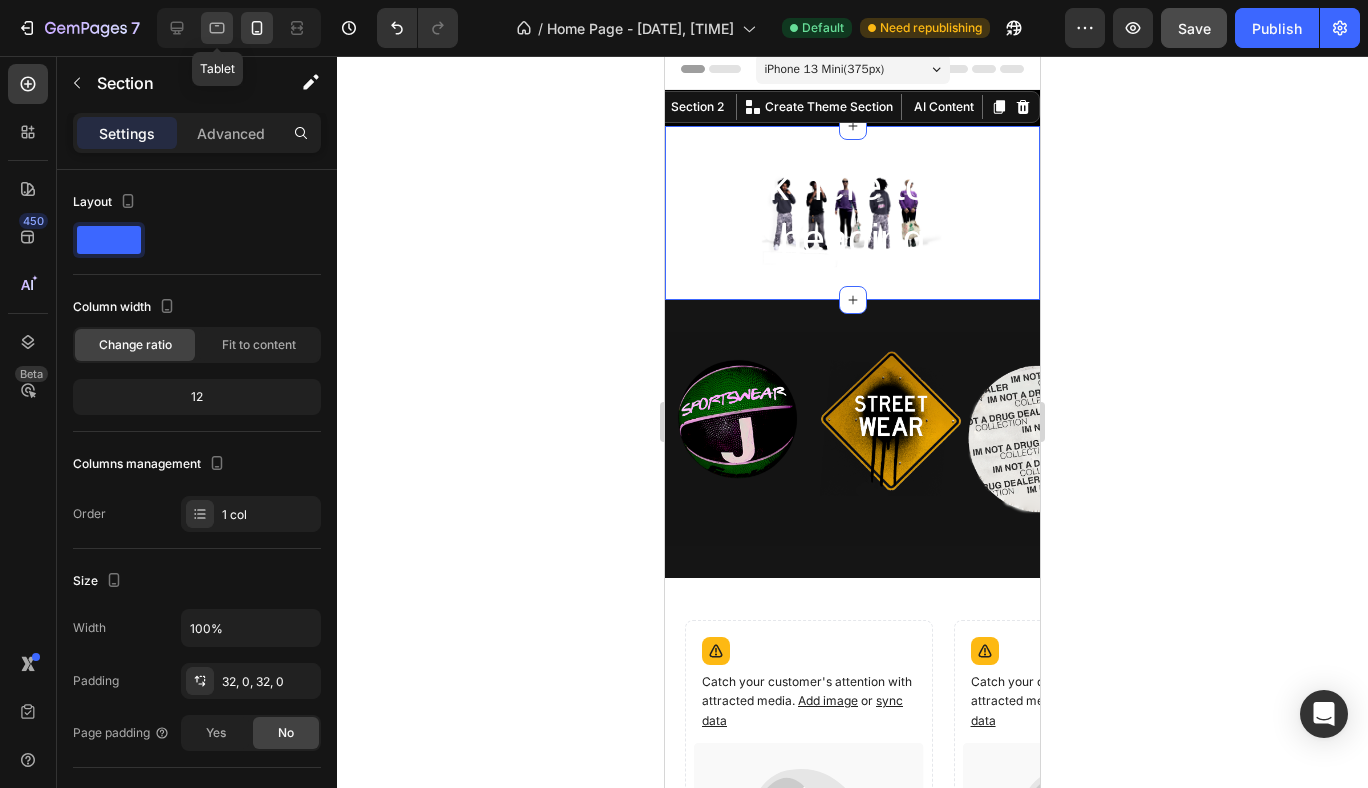 click 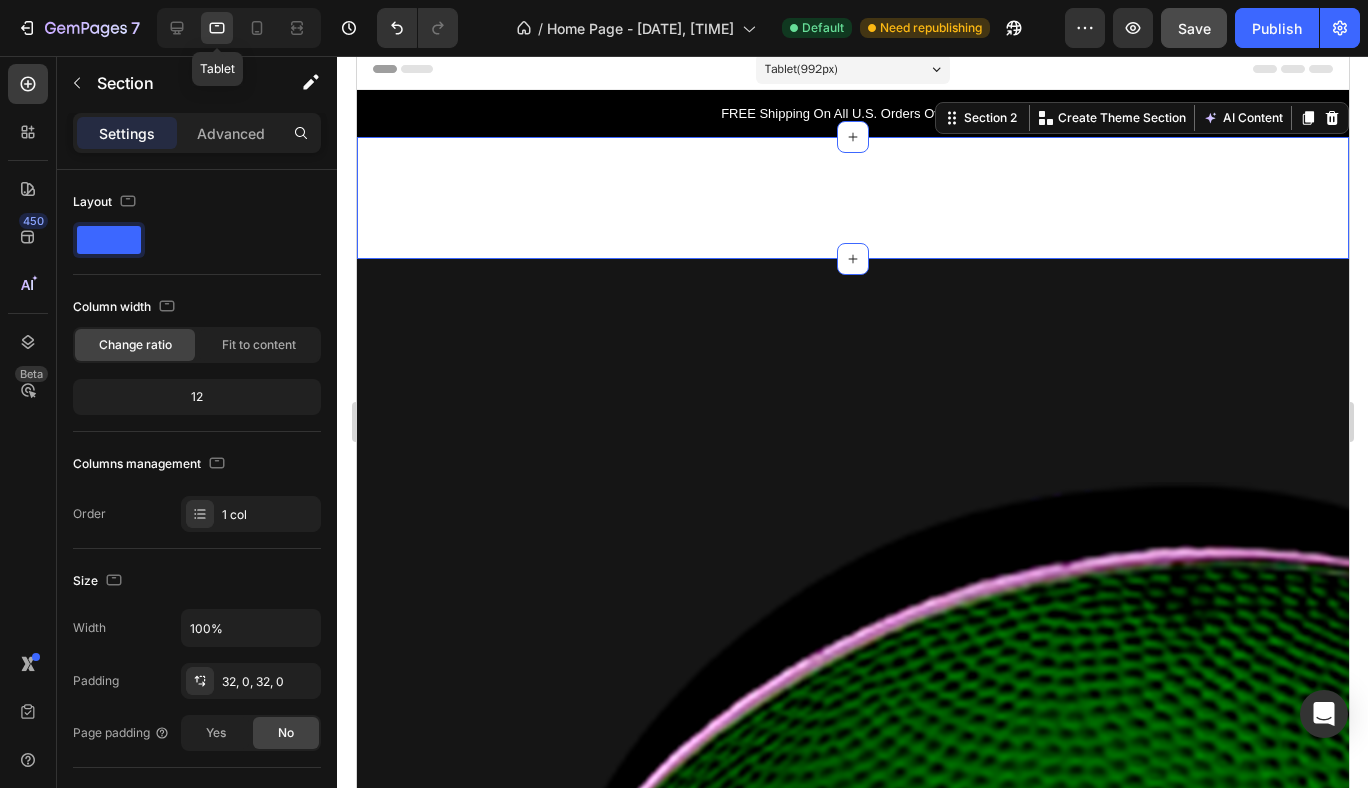 scroll, scrollTop: 18, scrollLeft: 0, axis: vertical 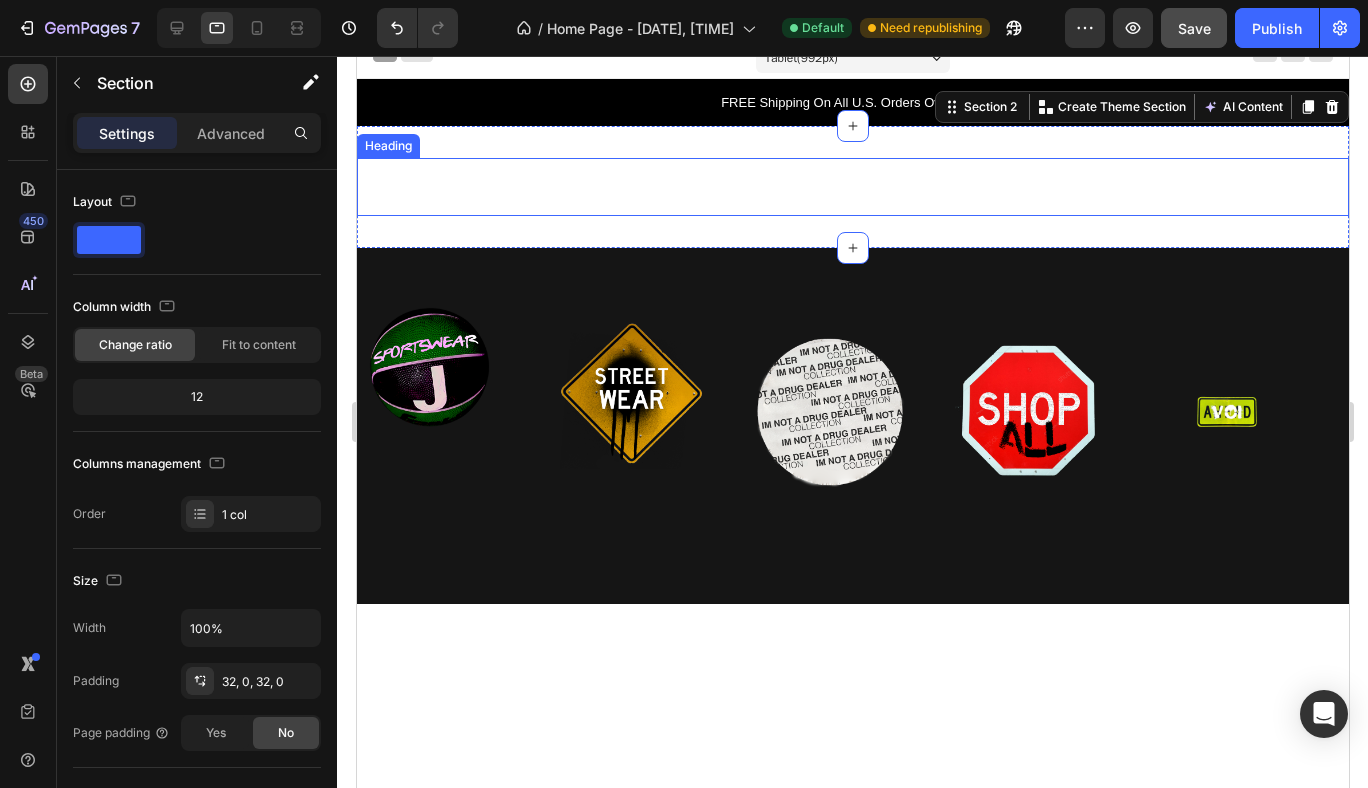 click on "Click here to edit heading" at bounding box center [852, 186] 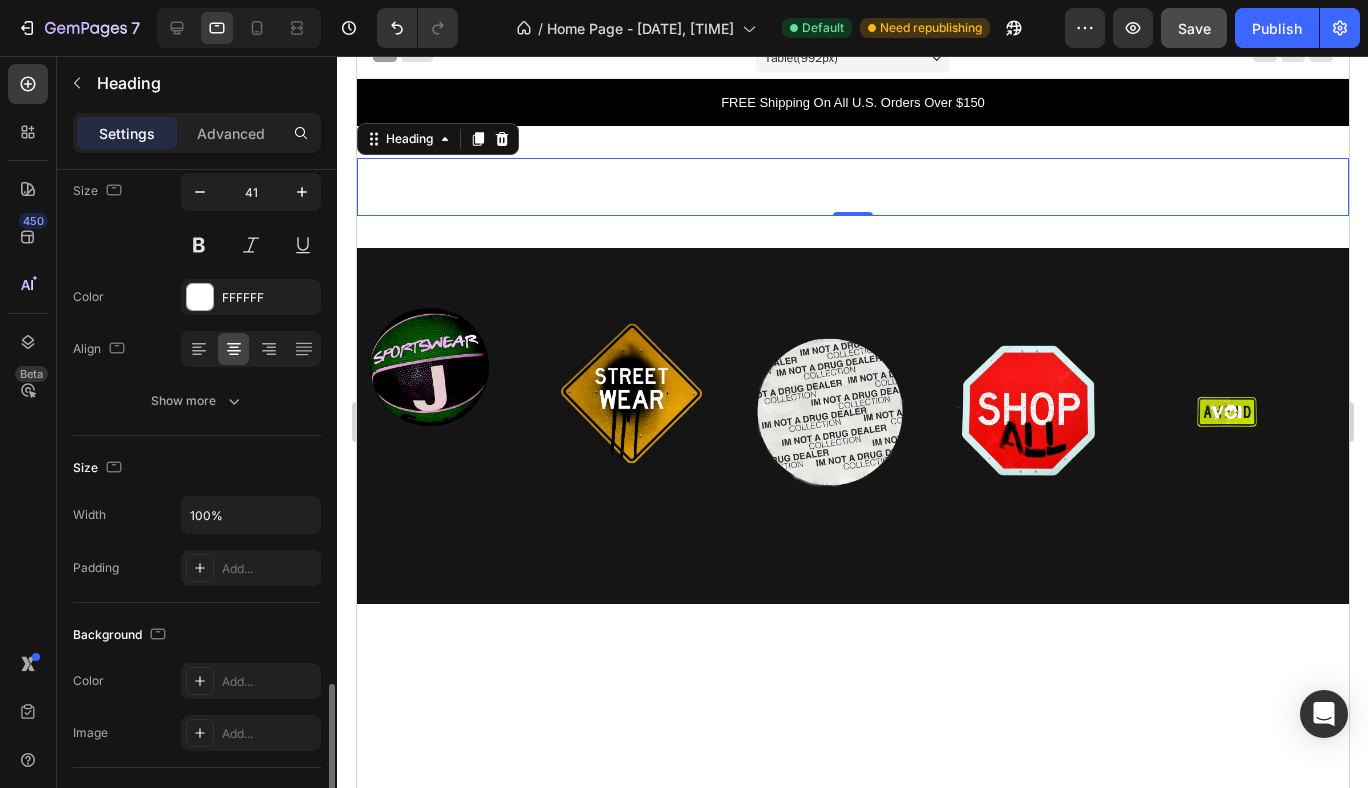 scroll, scrollTop: 0, scrollLeft: 0, axis: both 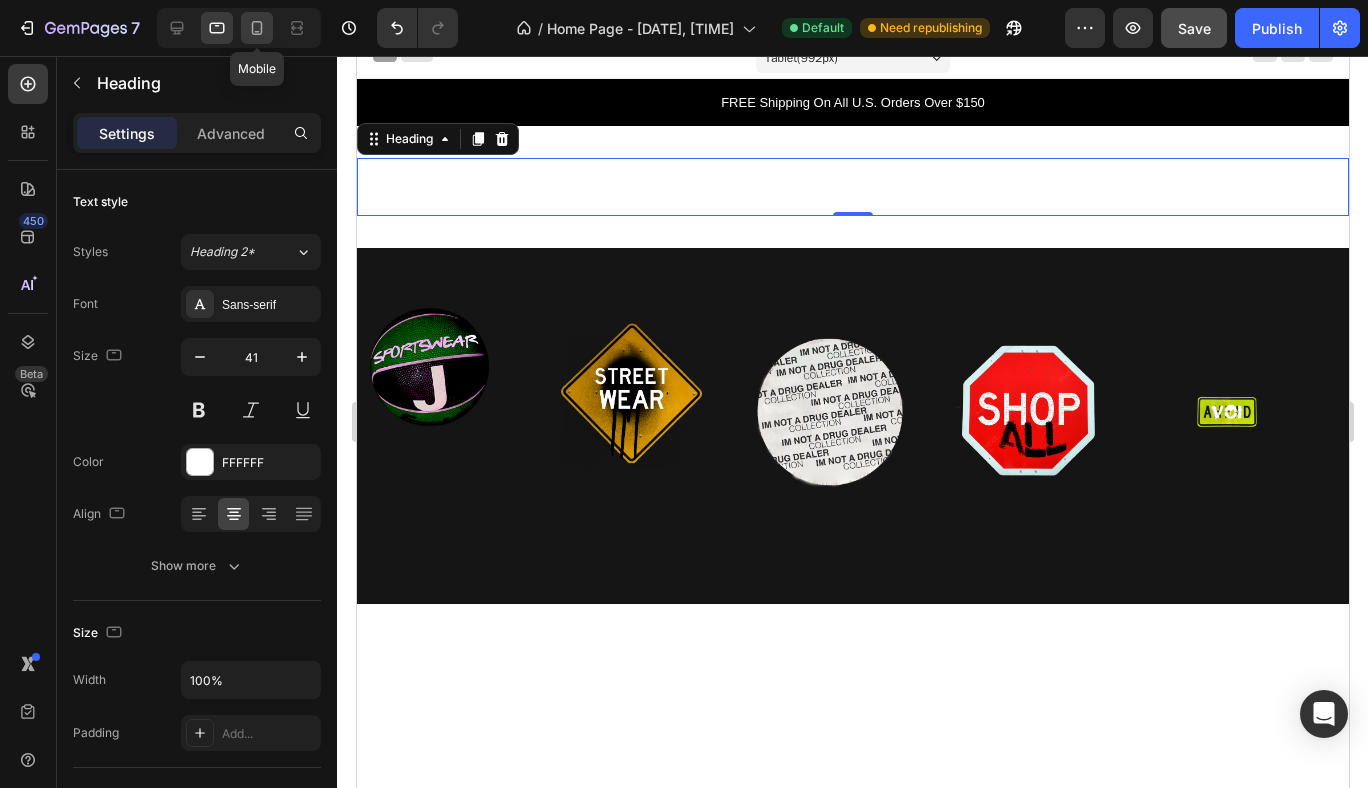 click 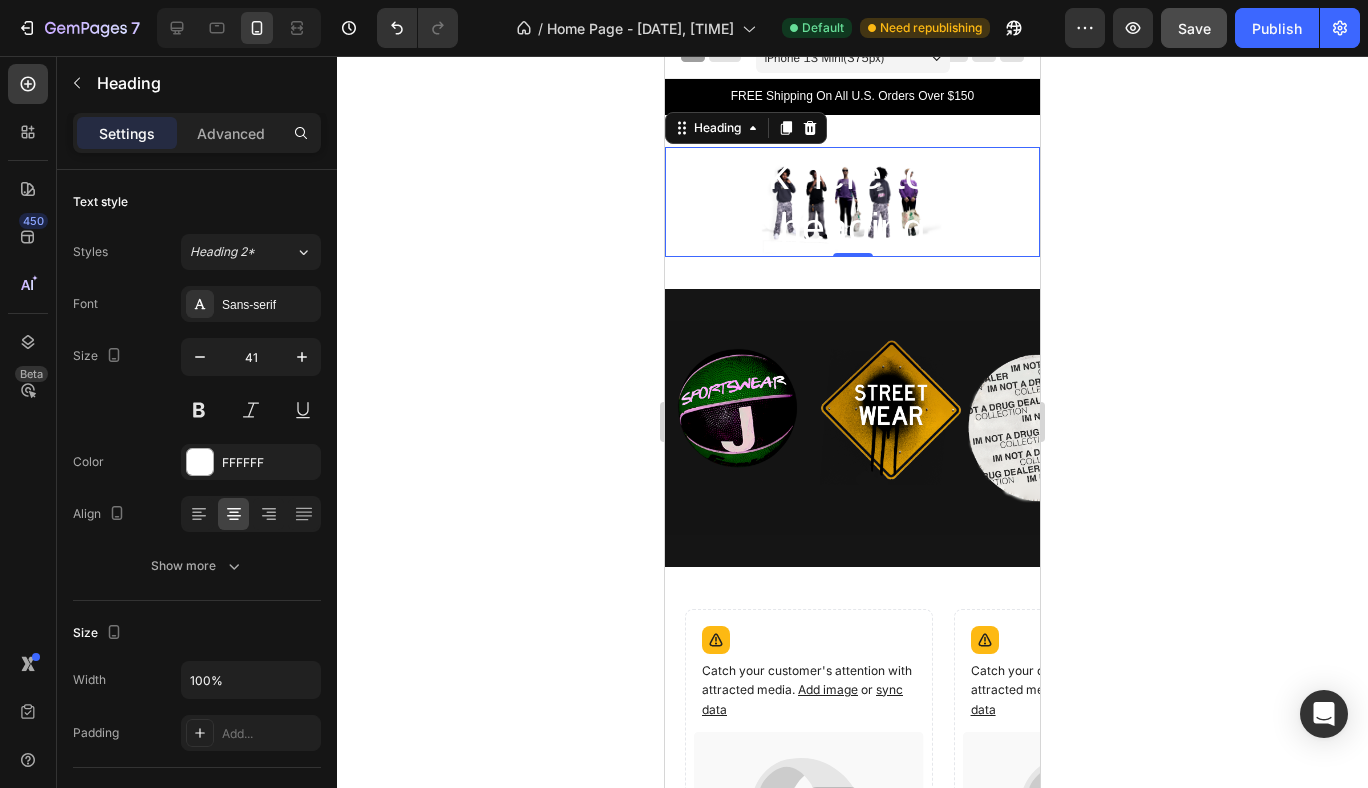 scroll, scrollTop: 39, scrollLeft: 0, axis: vertical 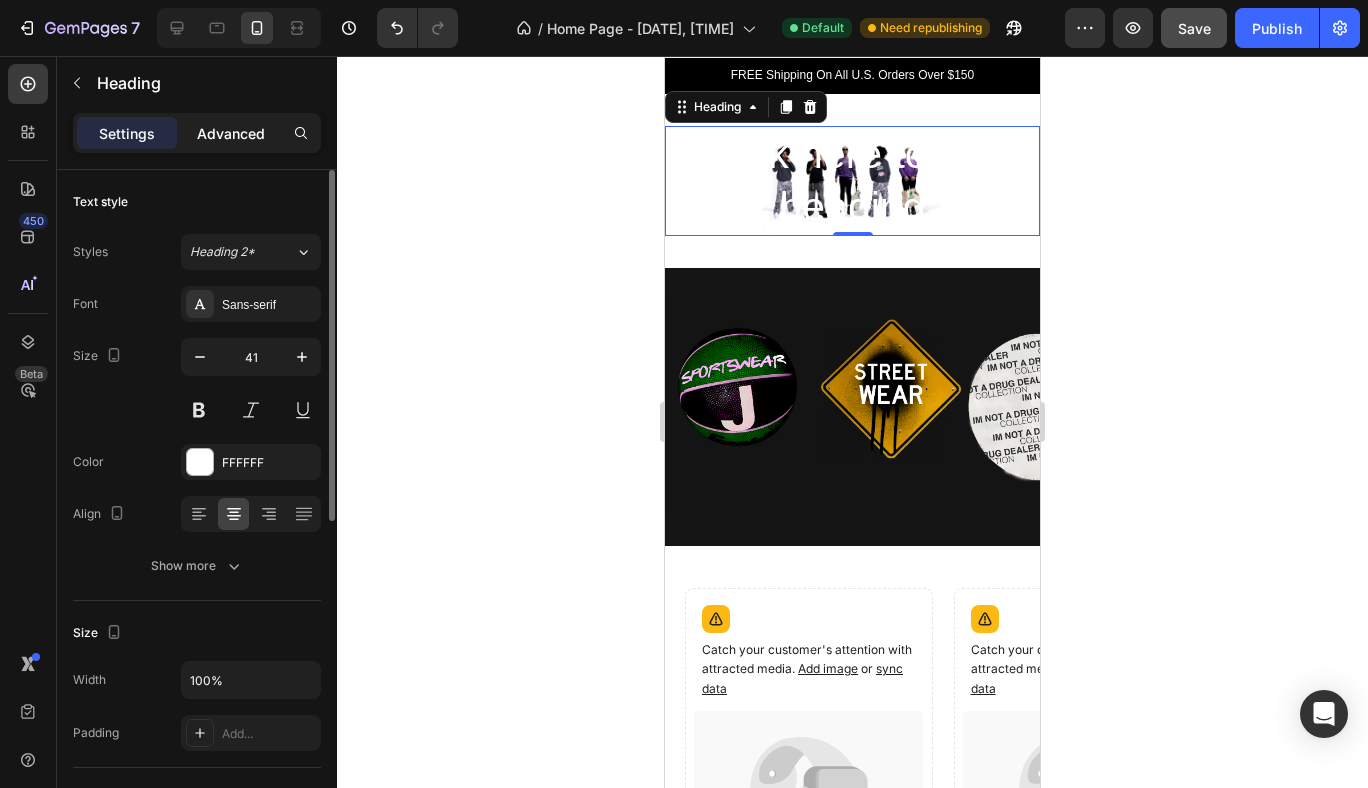 click on "Advanced" at bounding box center [231, 133] 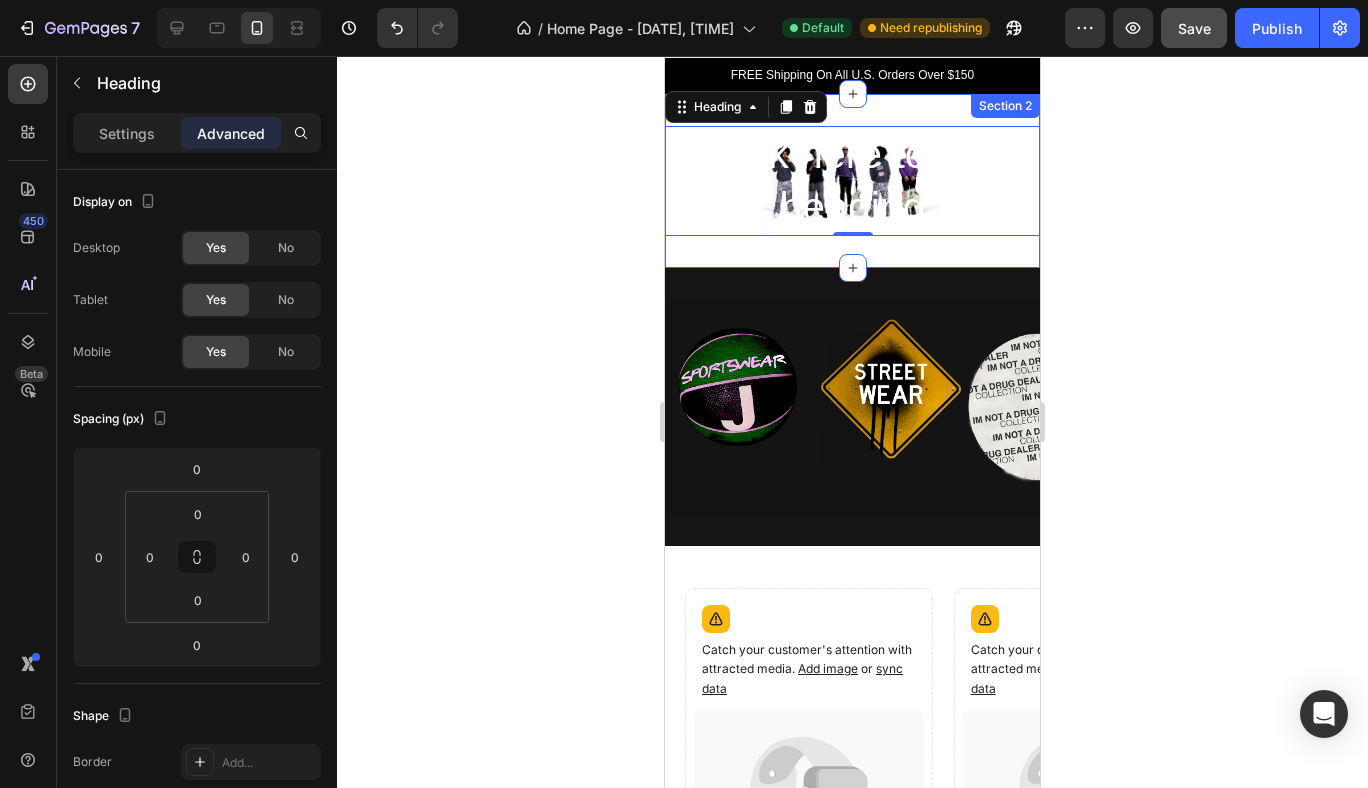 click on "Click here to edit heading Heading   0 Section 2" at bounding box center (852, 181) 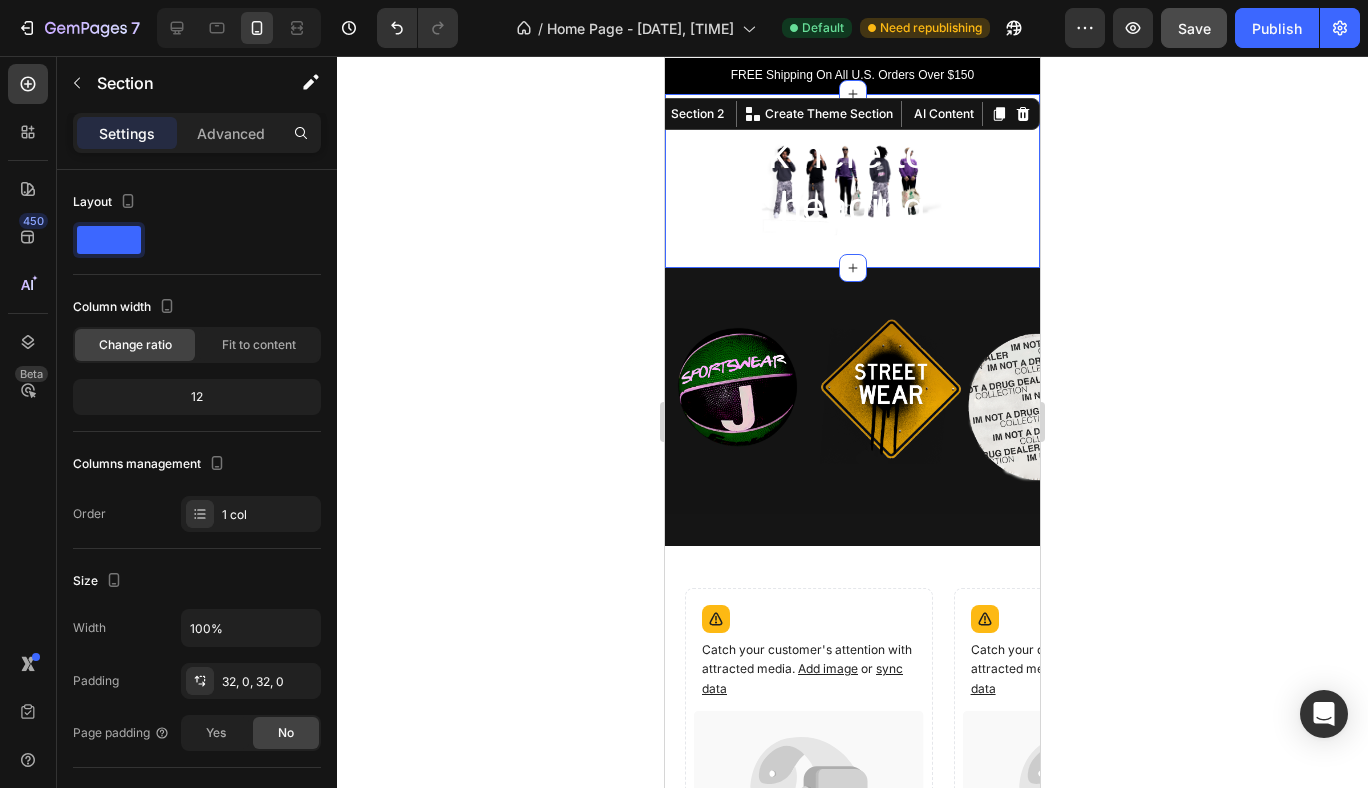 click on "Click here to edit heading Heading Section 2   You can create reusable sections Create Theme Section AI Content Write with GemAI What would you like to describe here? Tone and Voice Persuasive Product "IM NOT A DRUG DEALER" Tee Show more Generate" at bounding box center [852, 181] 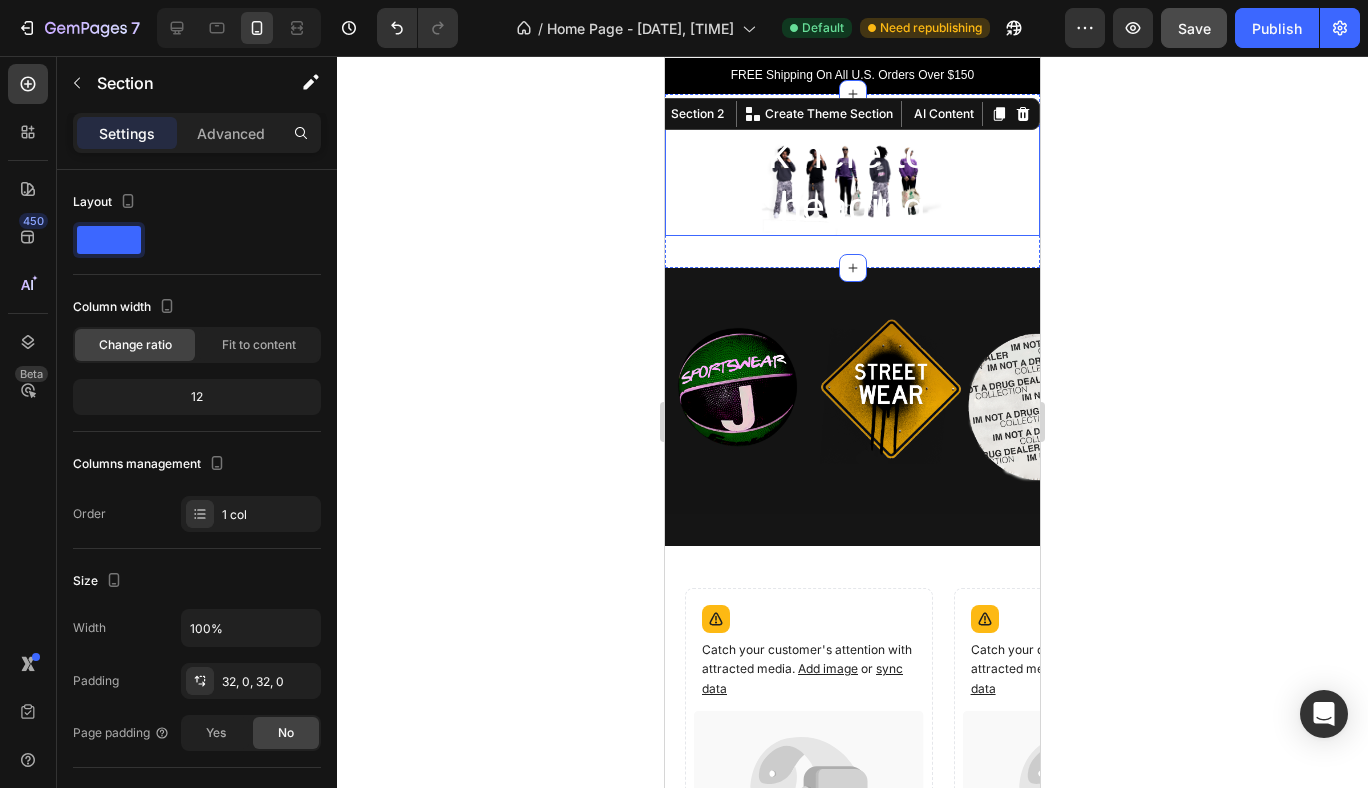 click on "Click here to edit heading" at bounding box center (852, 181) 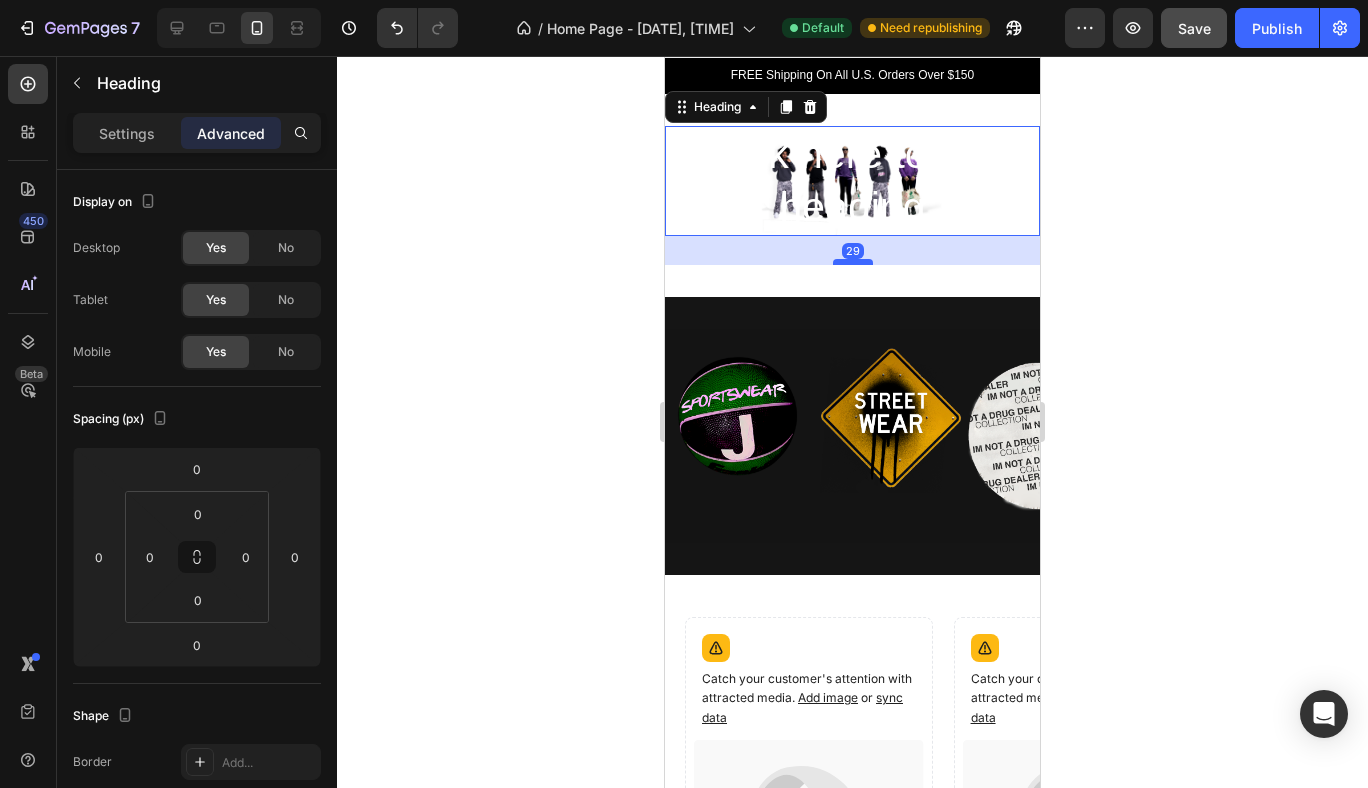 drag, startPoint x: 851, startPoint y: 231, endPoint x: 852, endPoint y: 262, distance: 31.016125 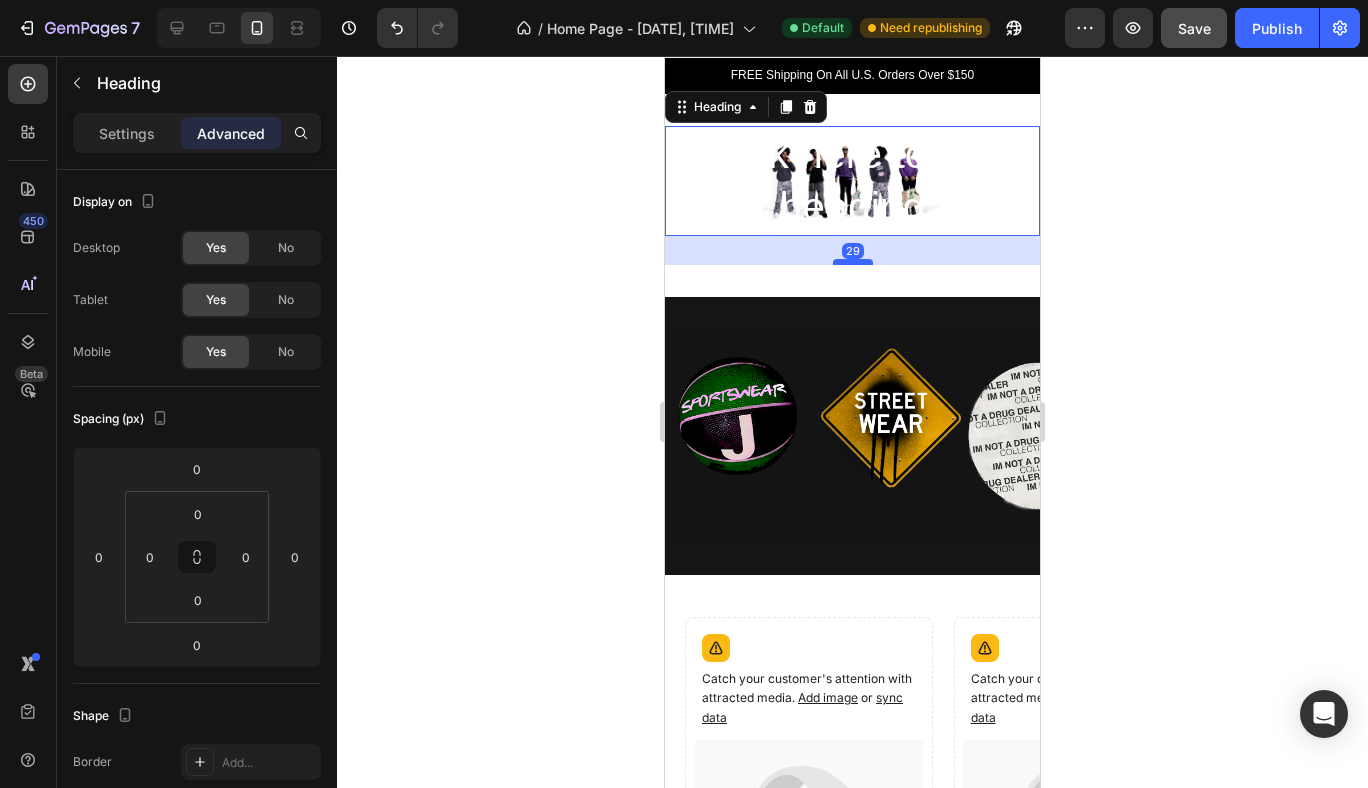 click at bounding box center [853, 262] 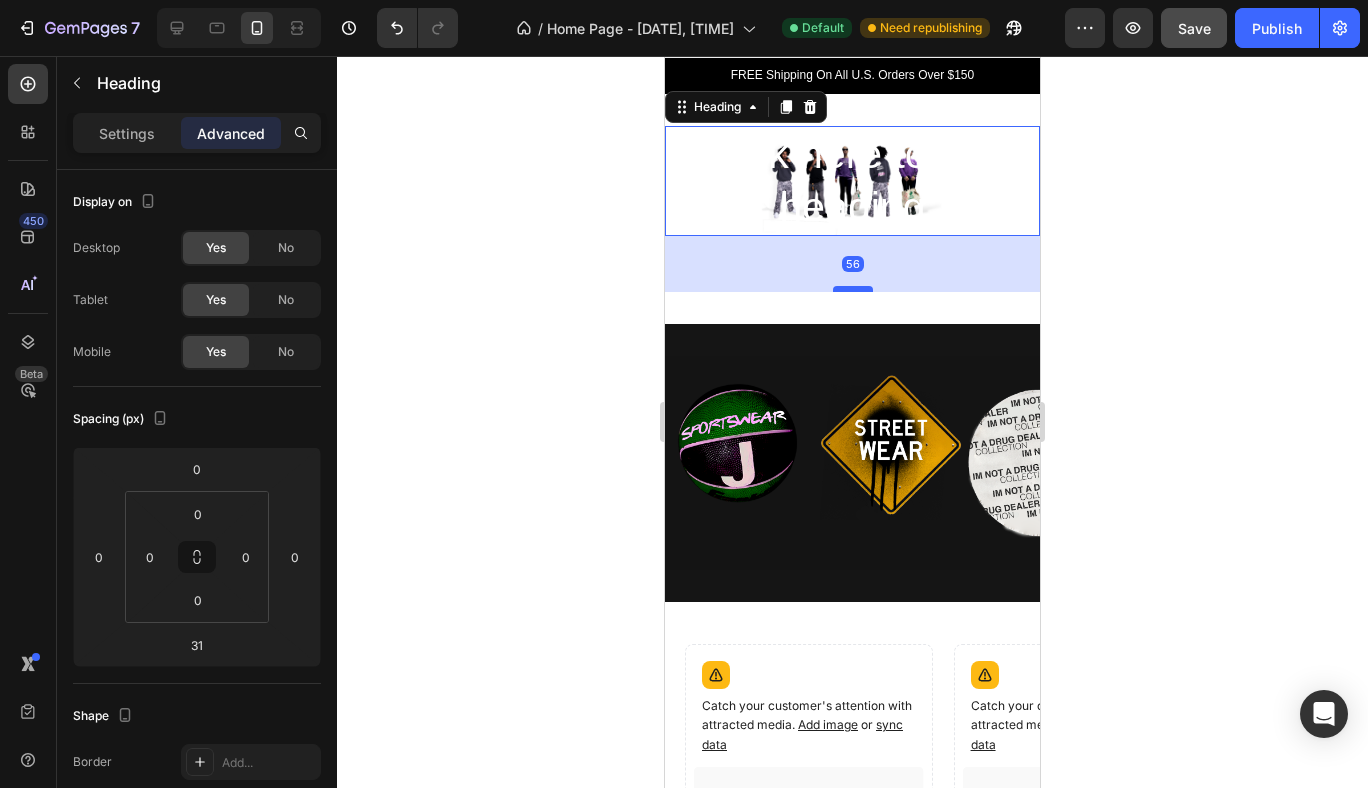 drag, startPoint x: 862, startPoint y: 265, endPoint x: 862, endPoint y: 290, distance: 25 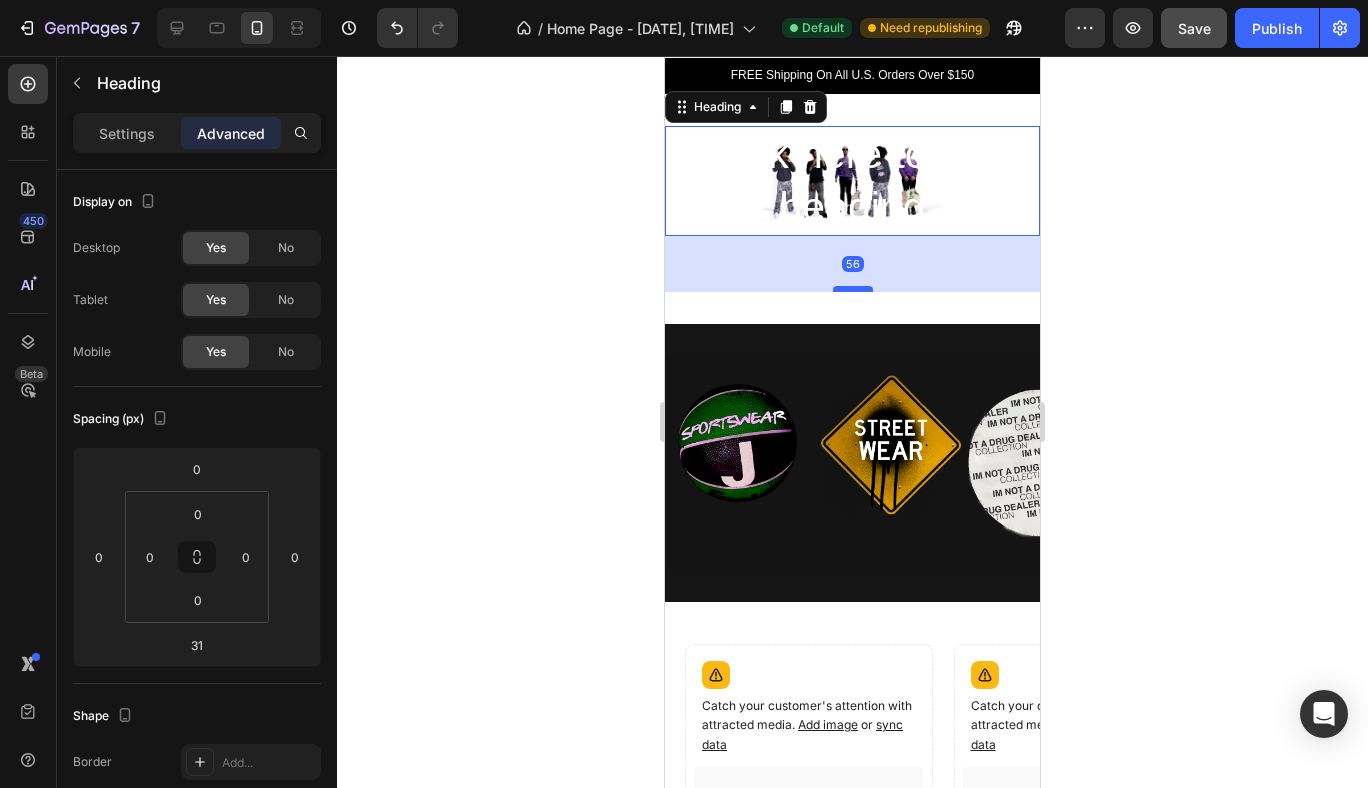 click at bounding box center [853, 289] 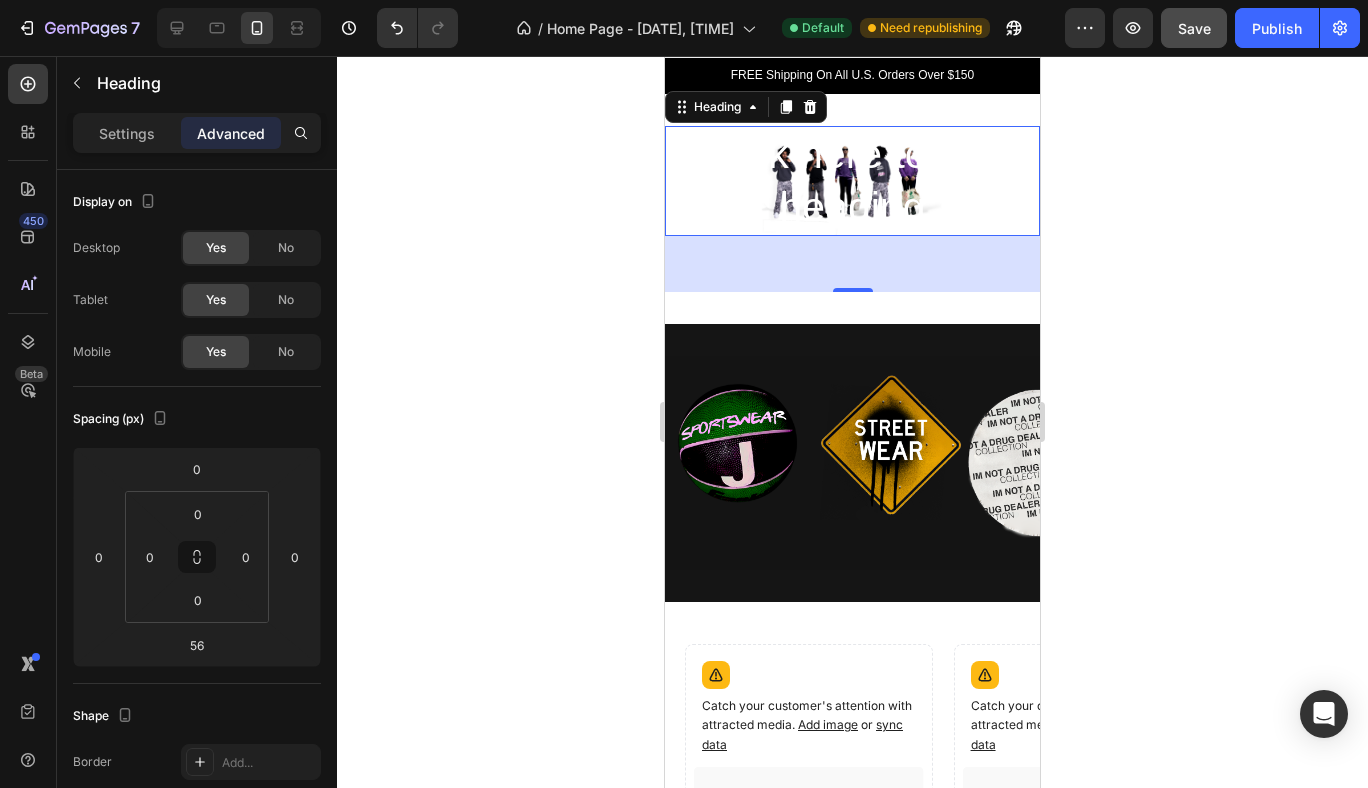 click 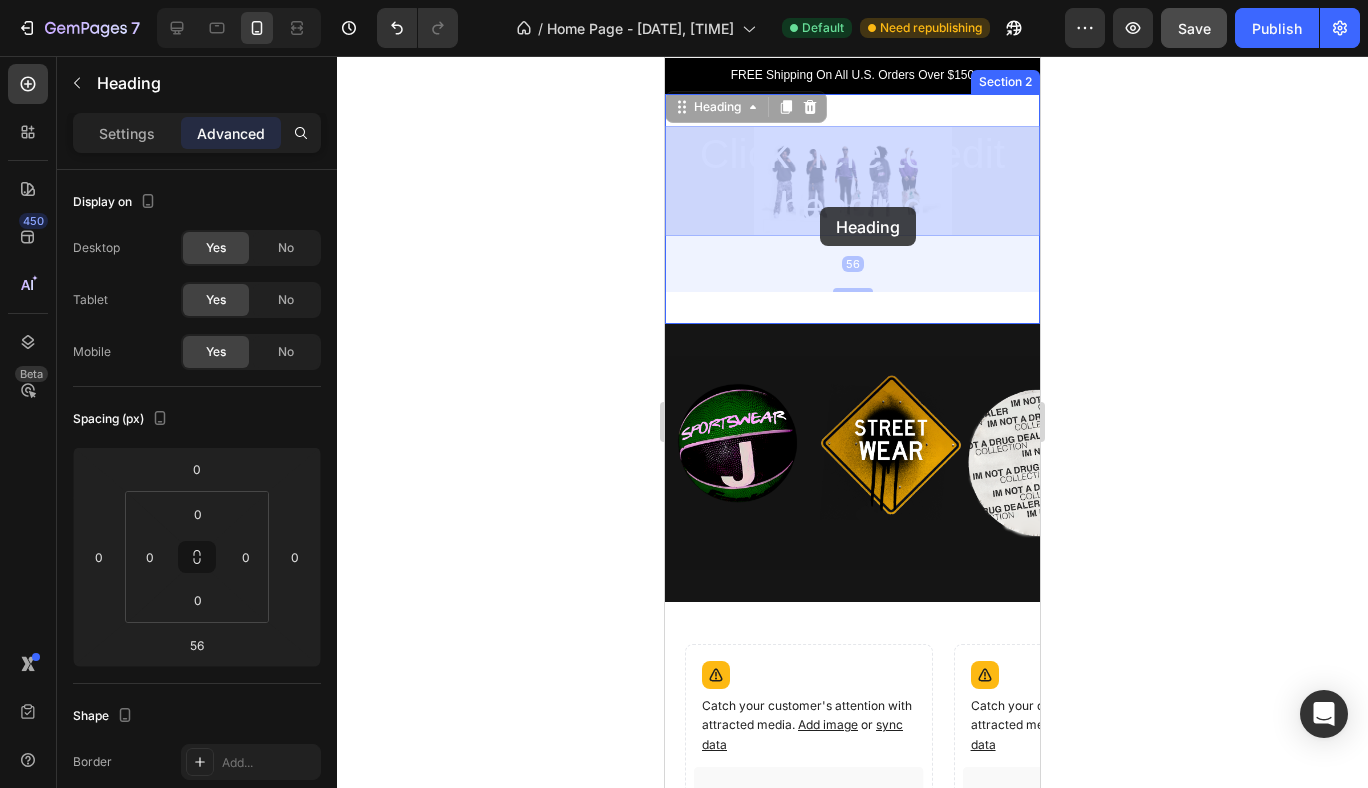 drag, startPoint x: 818, startPoint y: 187, endPoint x: 820, endPoint y: 208, distance: 21.095022 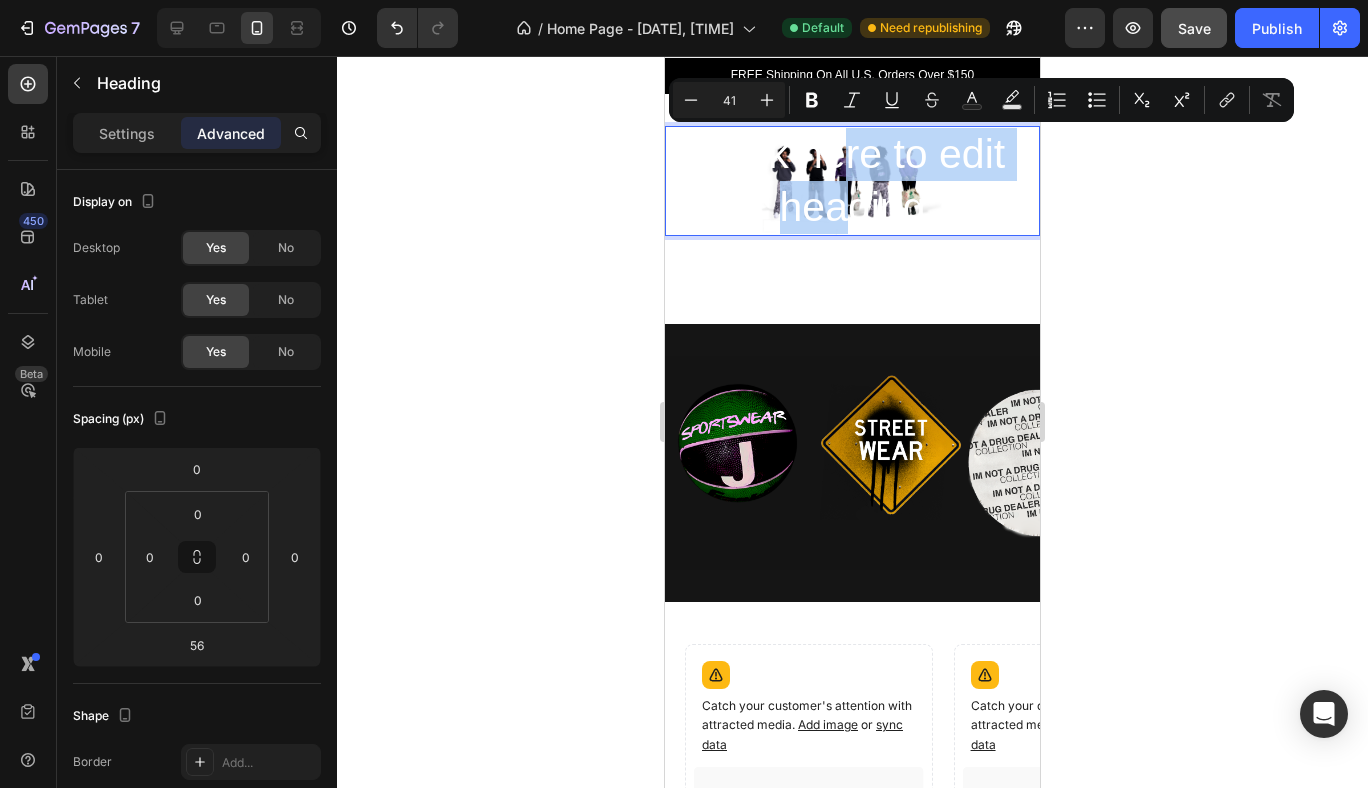 drag, startPoint x: 841, startPoint y: 177, endPoint x: 837, endPoint y: 200, distance: 23.345236 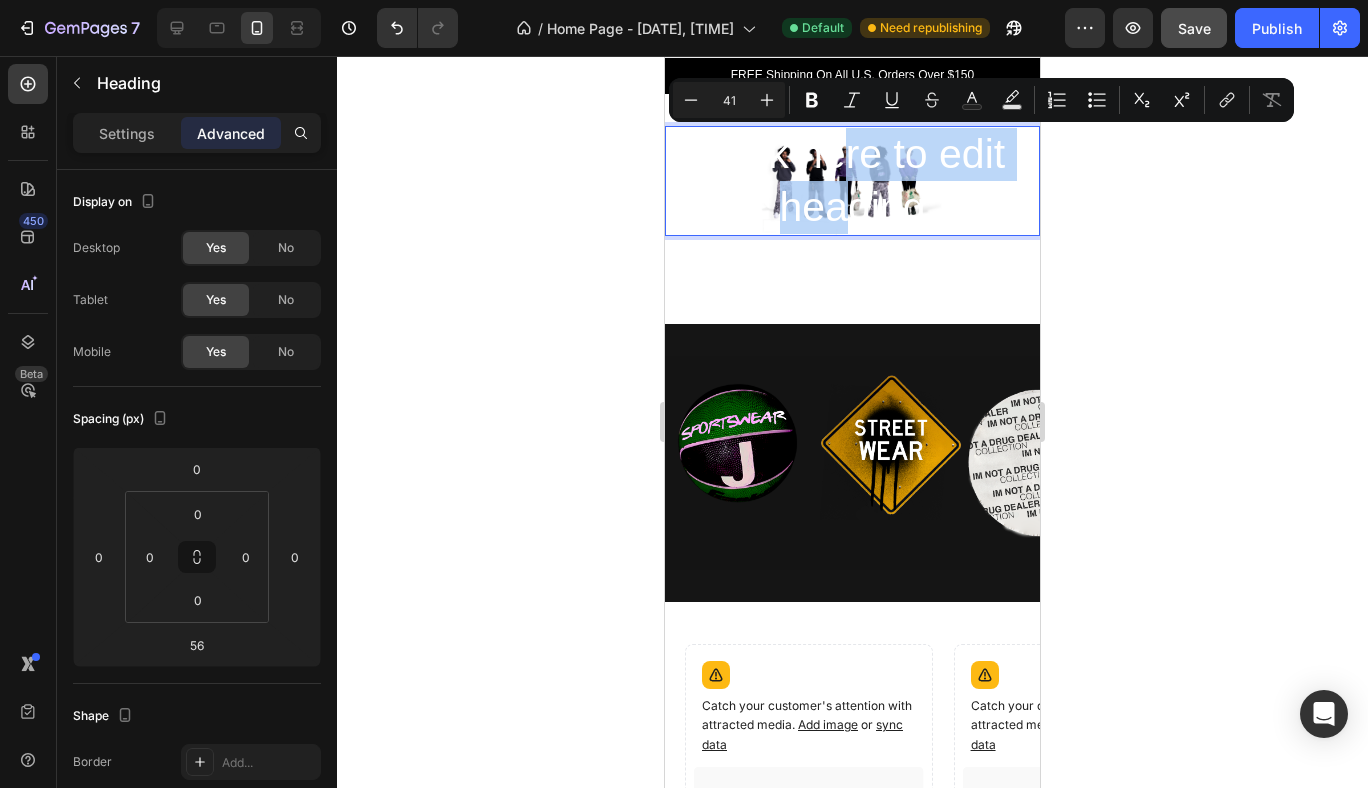 click on "Click here to edit heading" at bounding box center [852, 181] 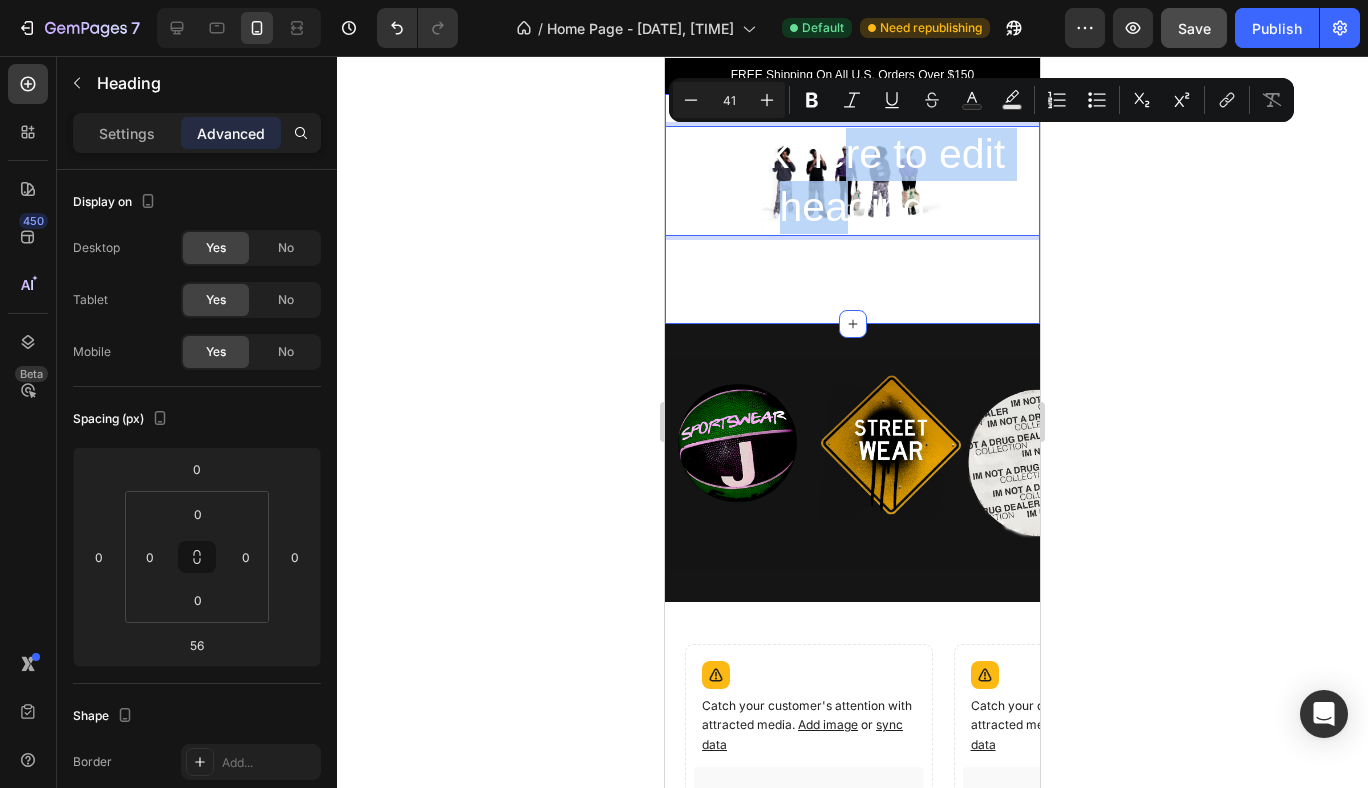 click on "Click here to edit heading Heading   56" at bounding box center (852, 209) 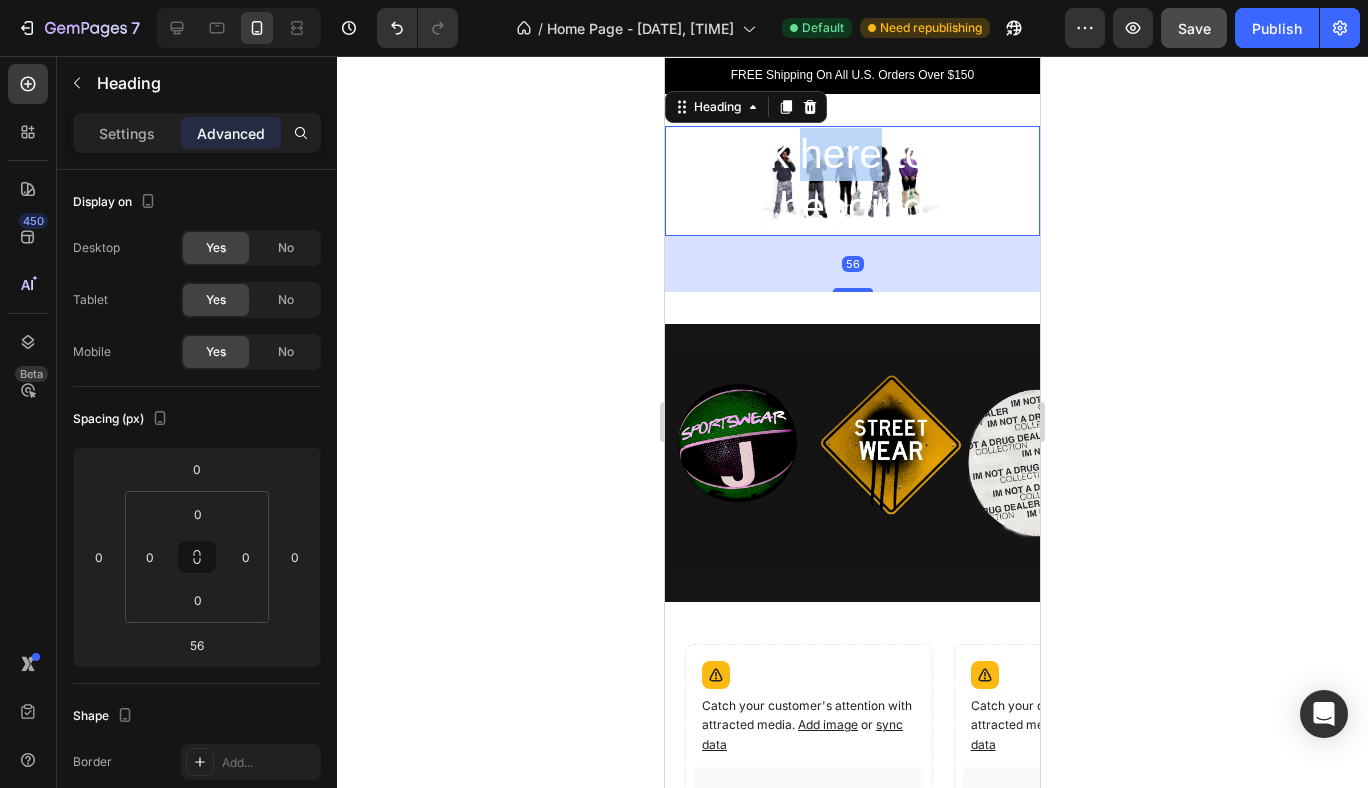 click on "Click here to edit heading" at bounding box center (852, 181) 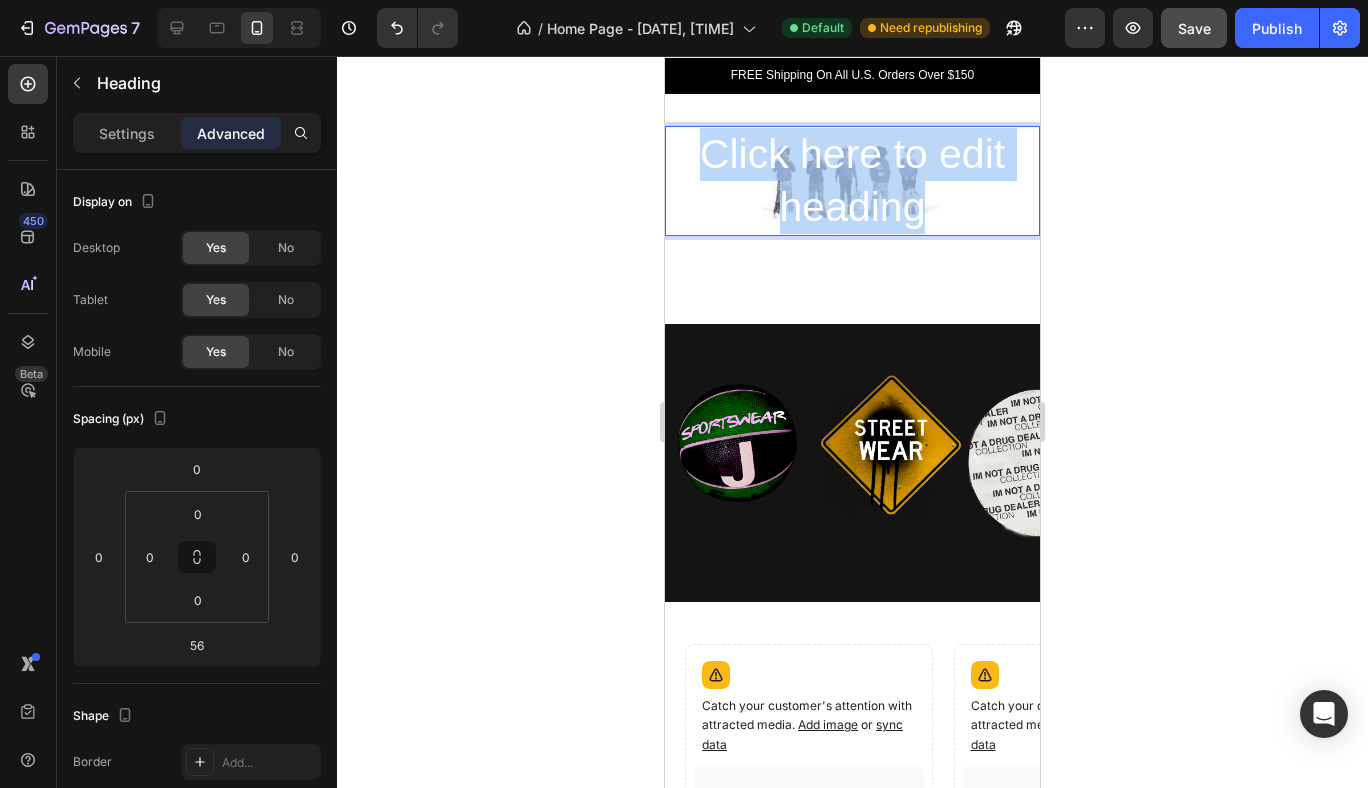 click on "Click here to edit heading" at bounding box center (852, 181) 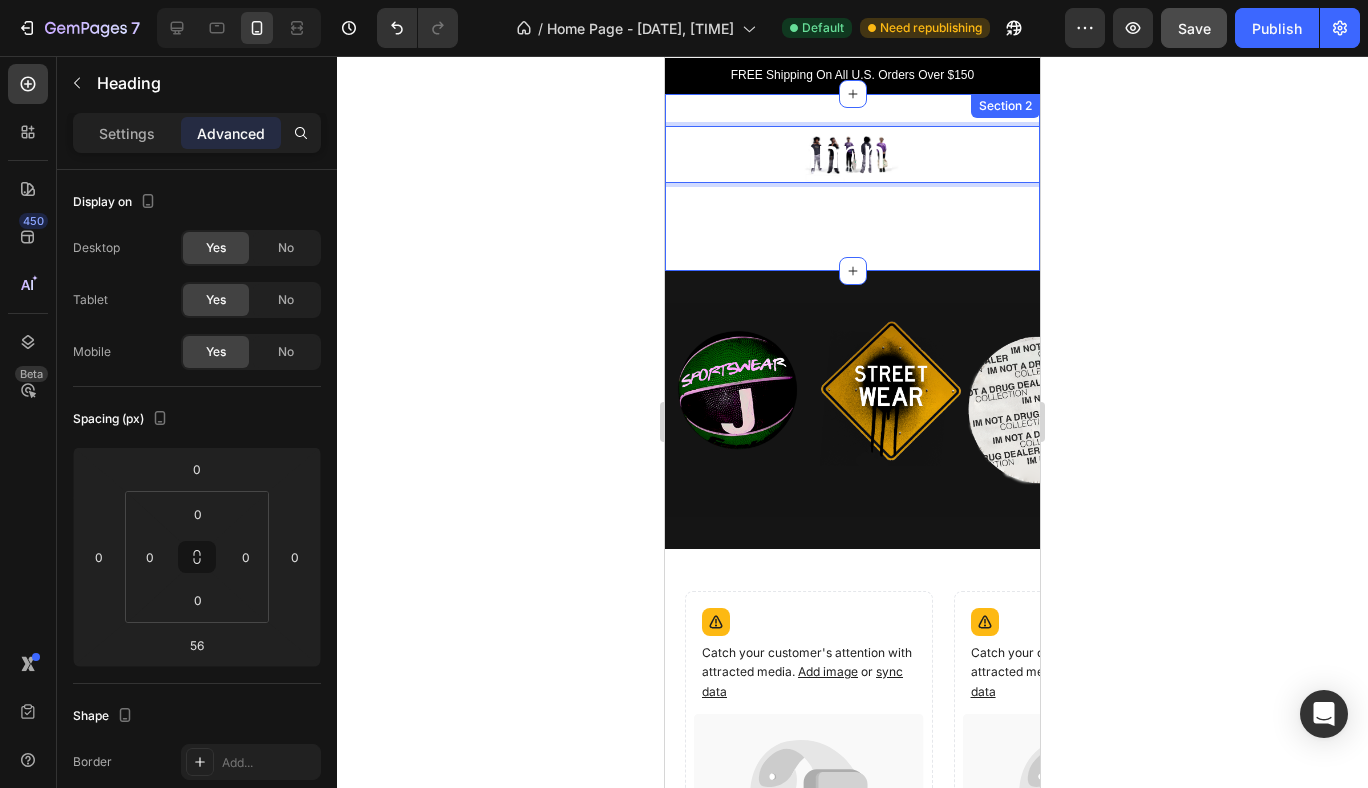 drag, startPoint x: 933, startPoint y: 151, endPoint x: 906, endPoint y: 238, distance: 91.09336 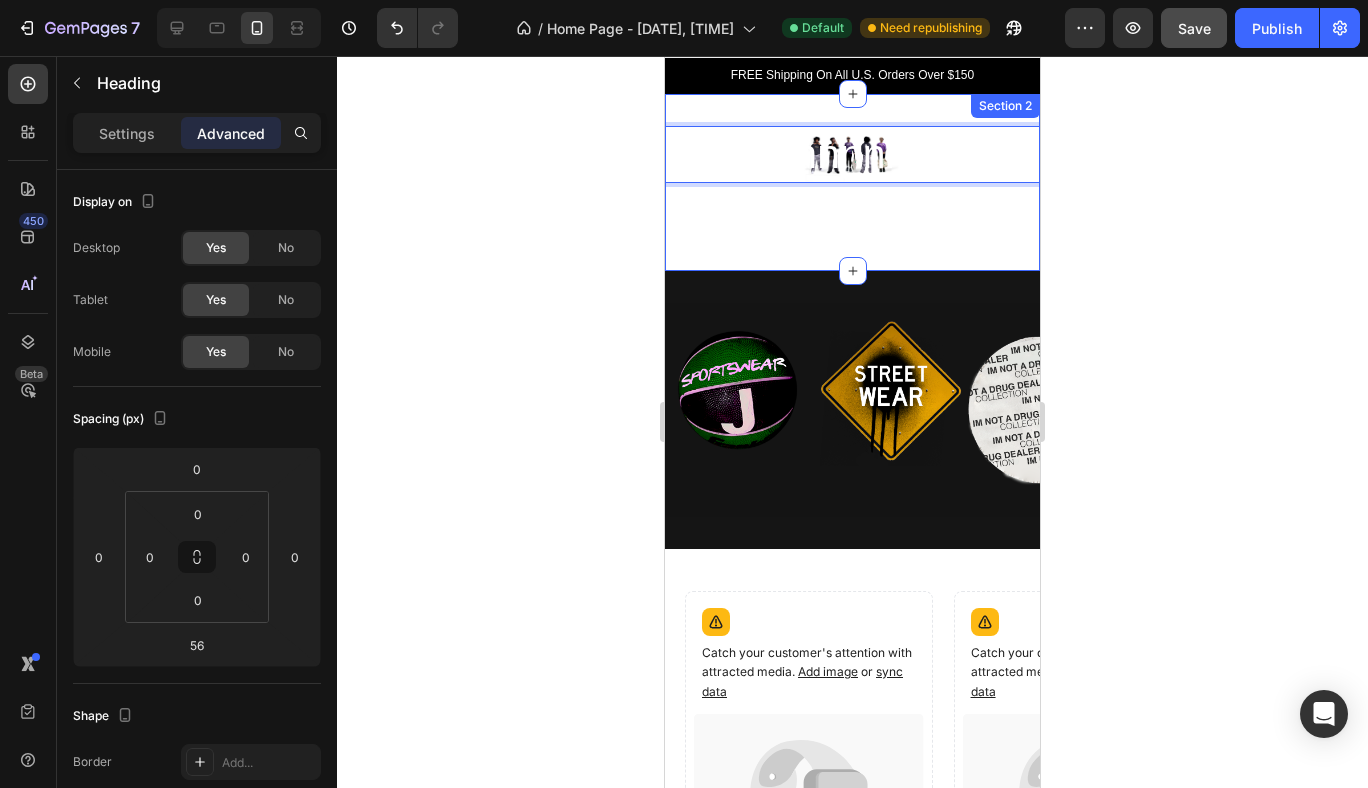 click on "vnnnnnn Heading   56 Section 2" at bounding box center (852, 182) 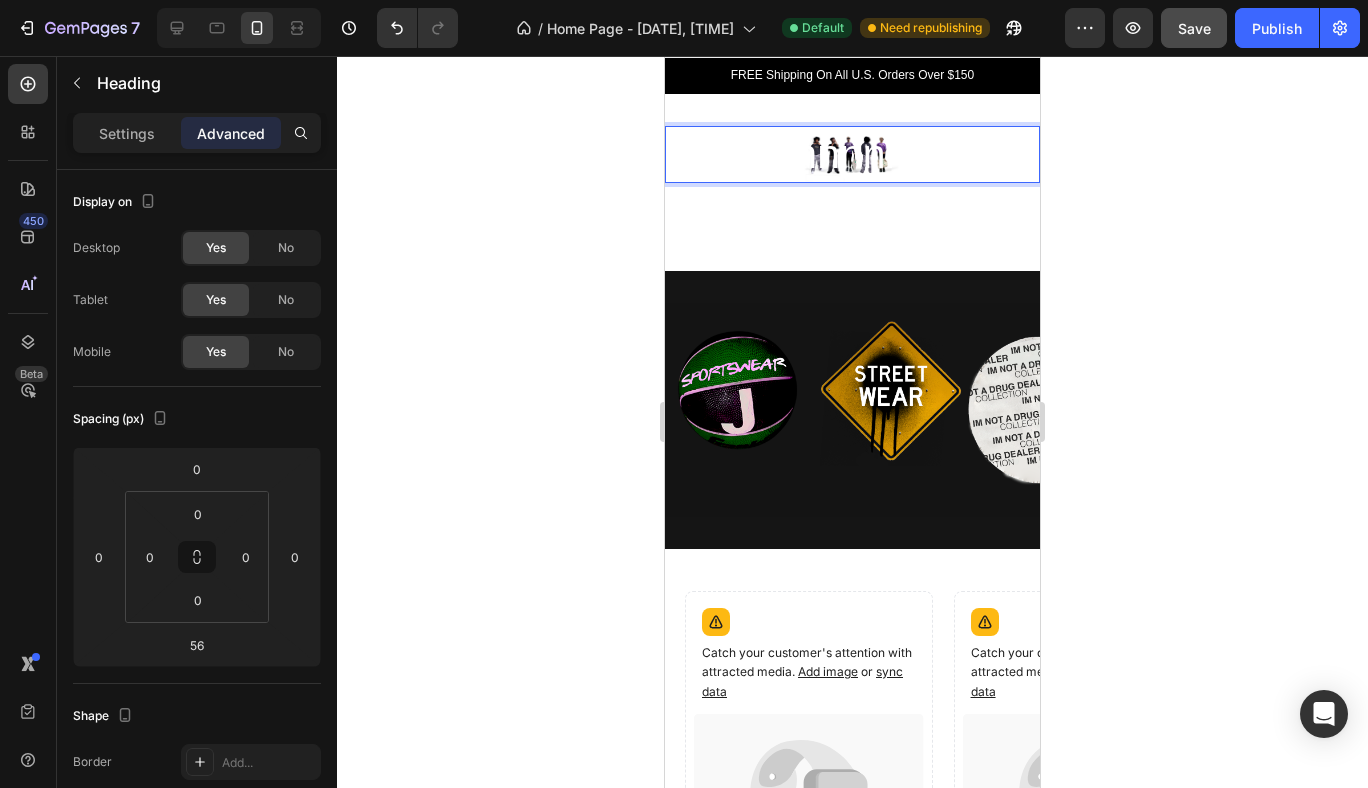 click 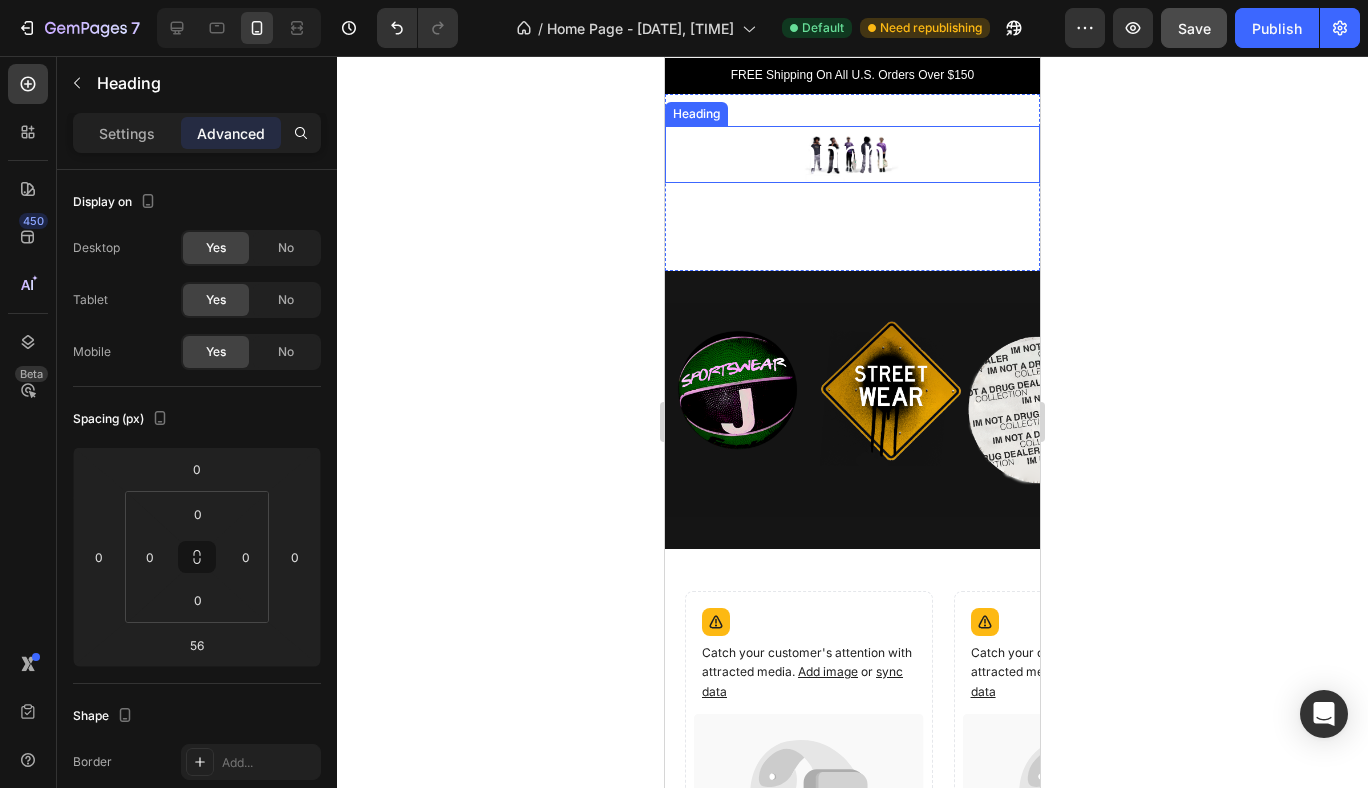 click on "vnnnnnn" at bounding box center (852, 154) 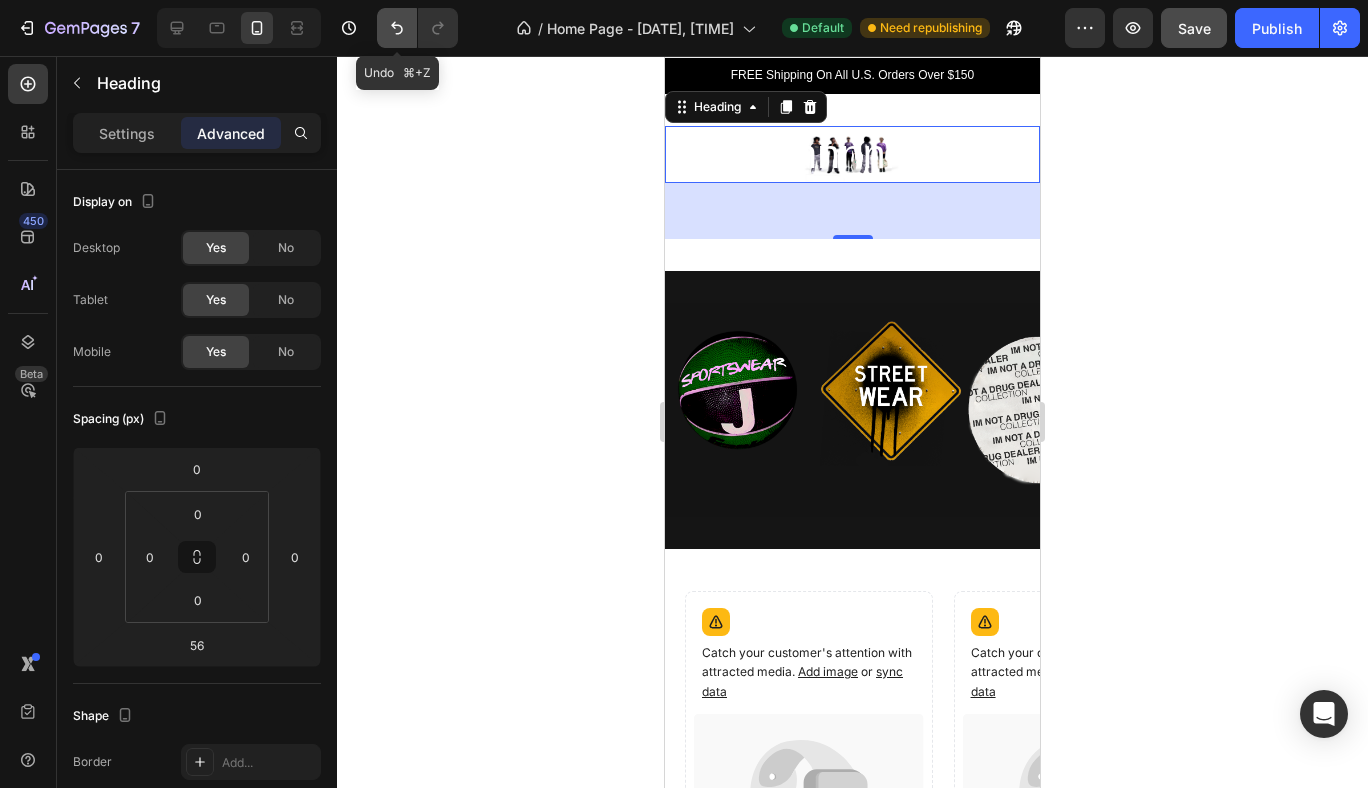 click 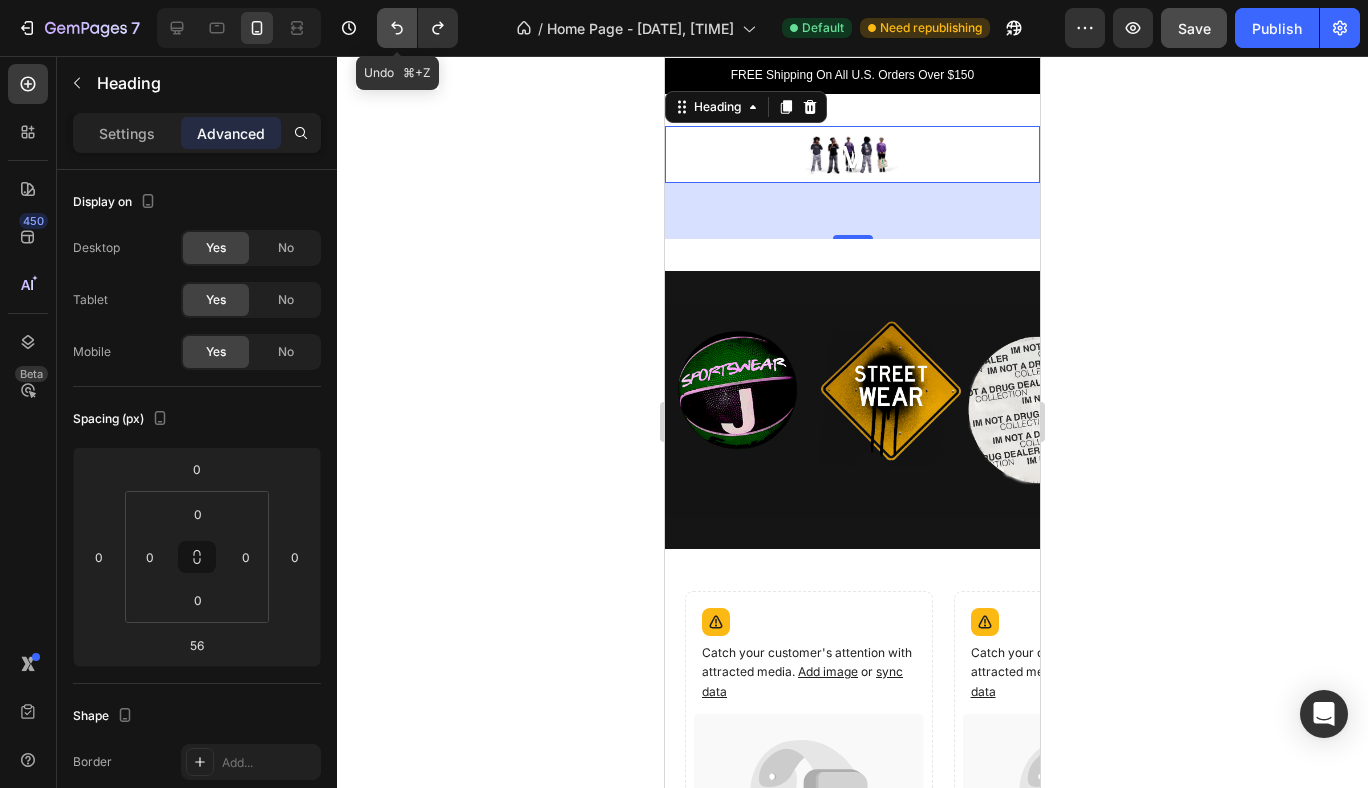 click 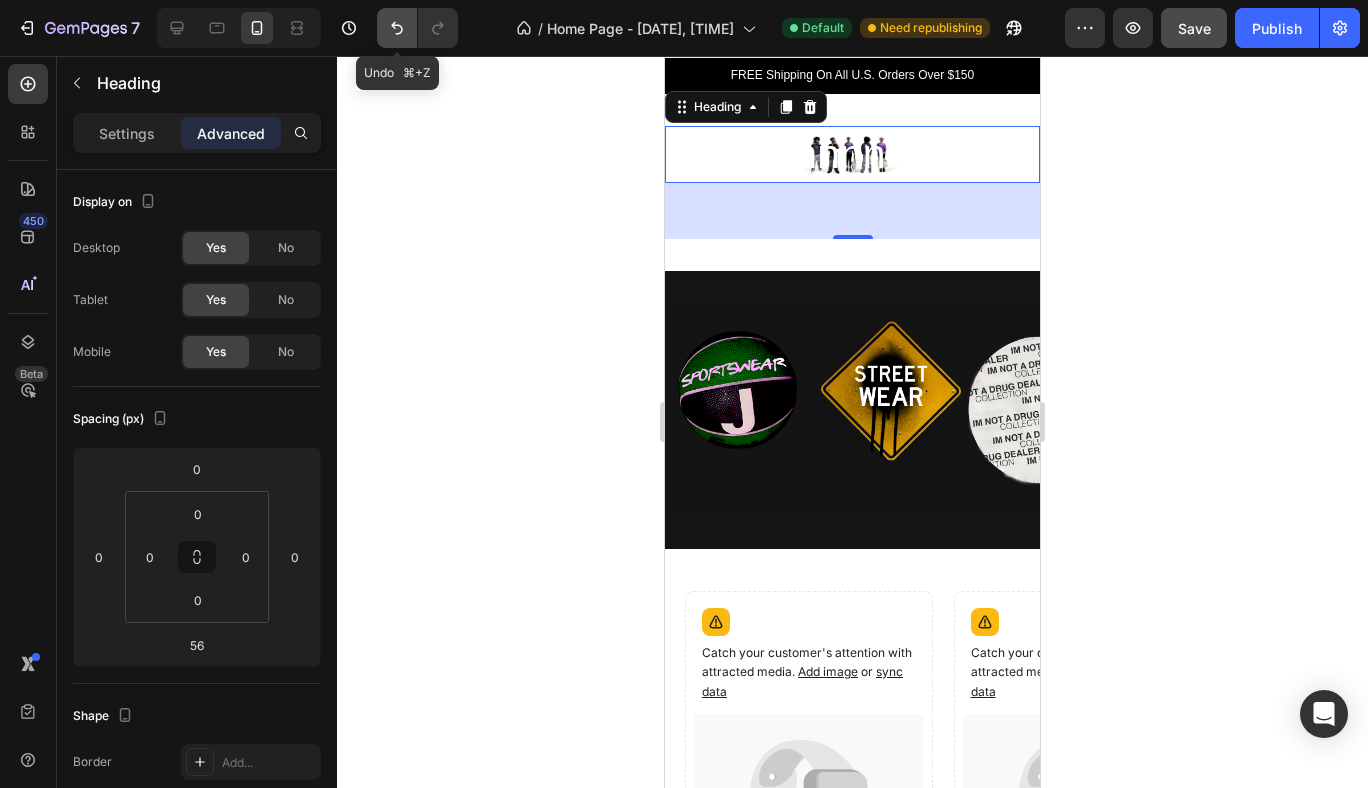 click 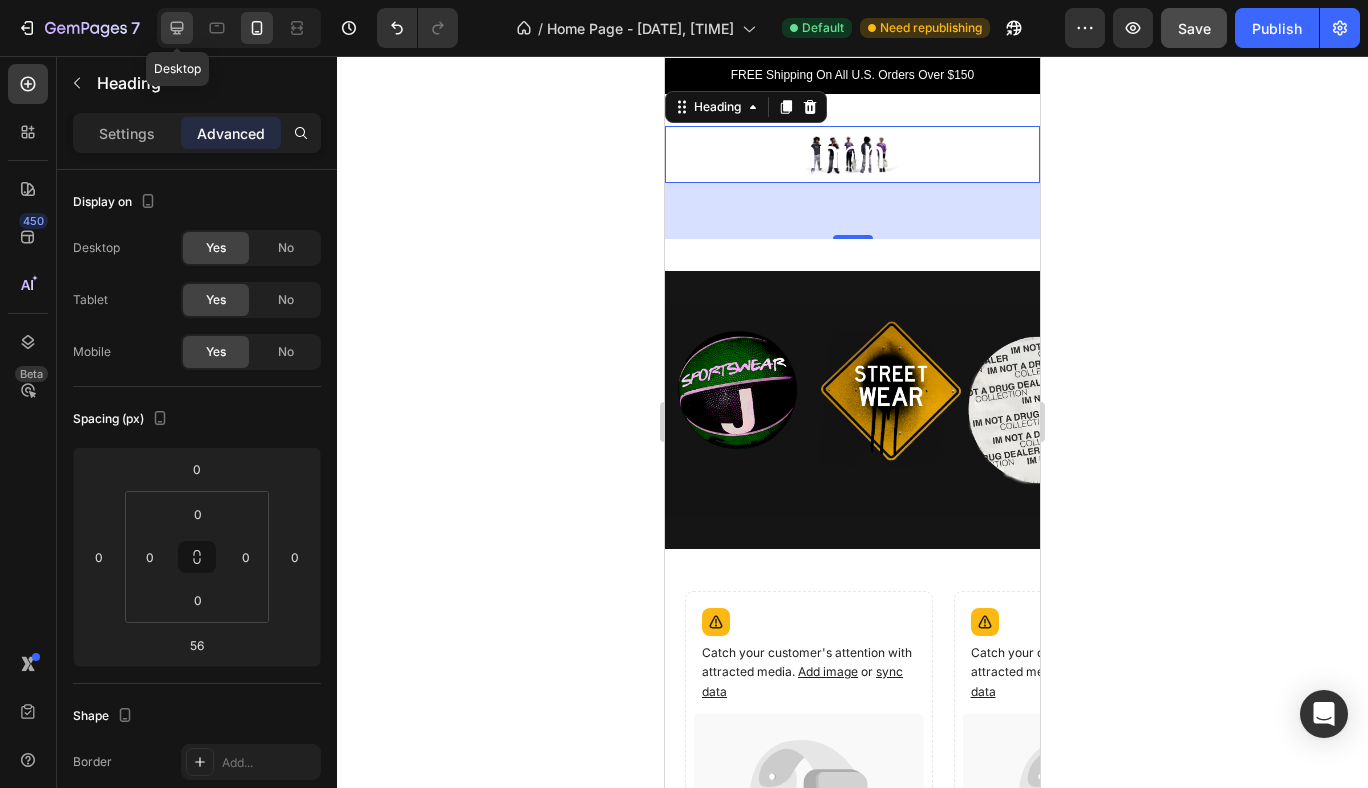 click 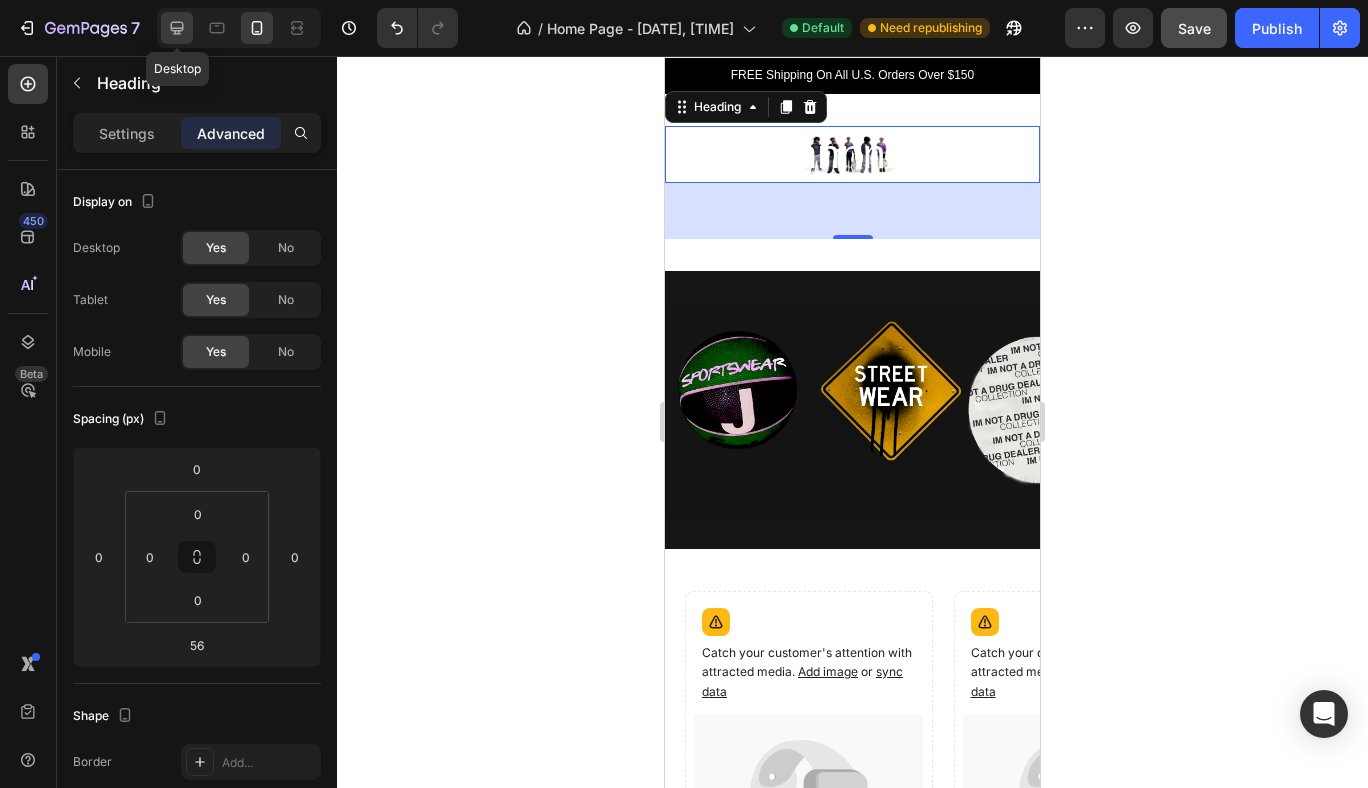 type on "0" 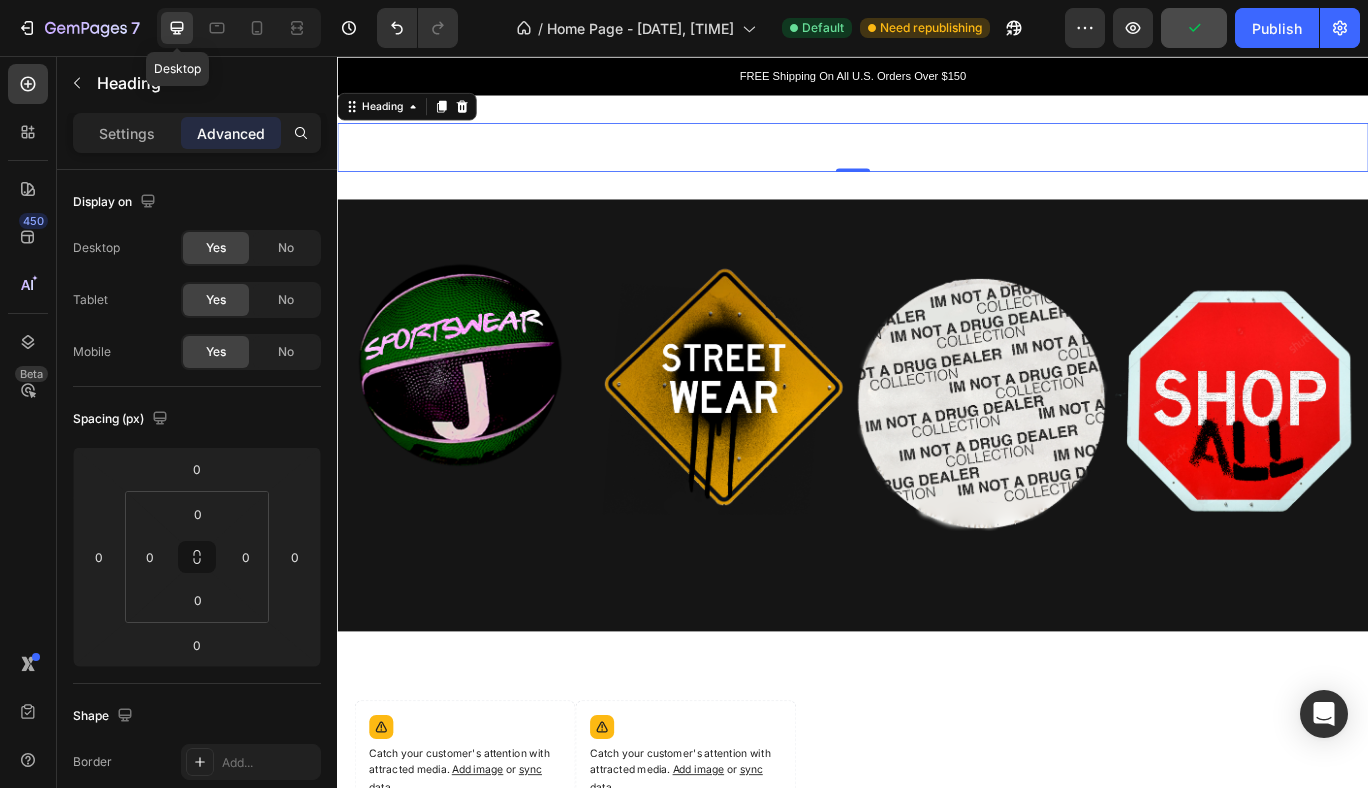 scroll, scrollTop: 47, scrollLeft: 0, axis: vertical 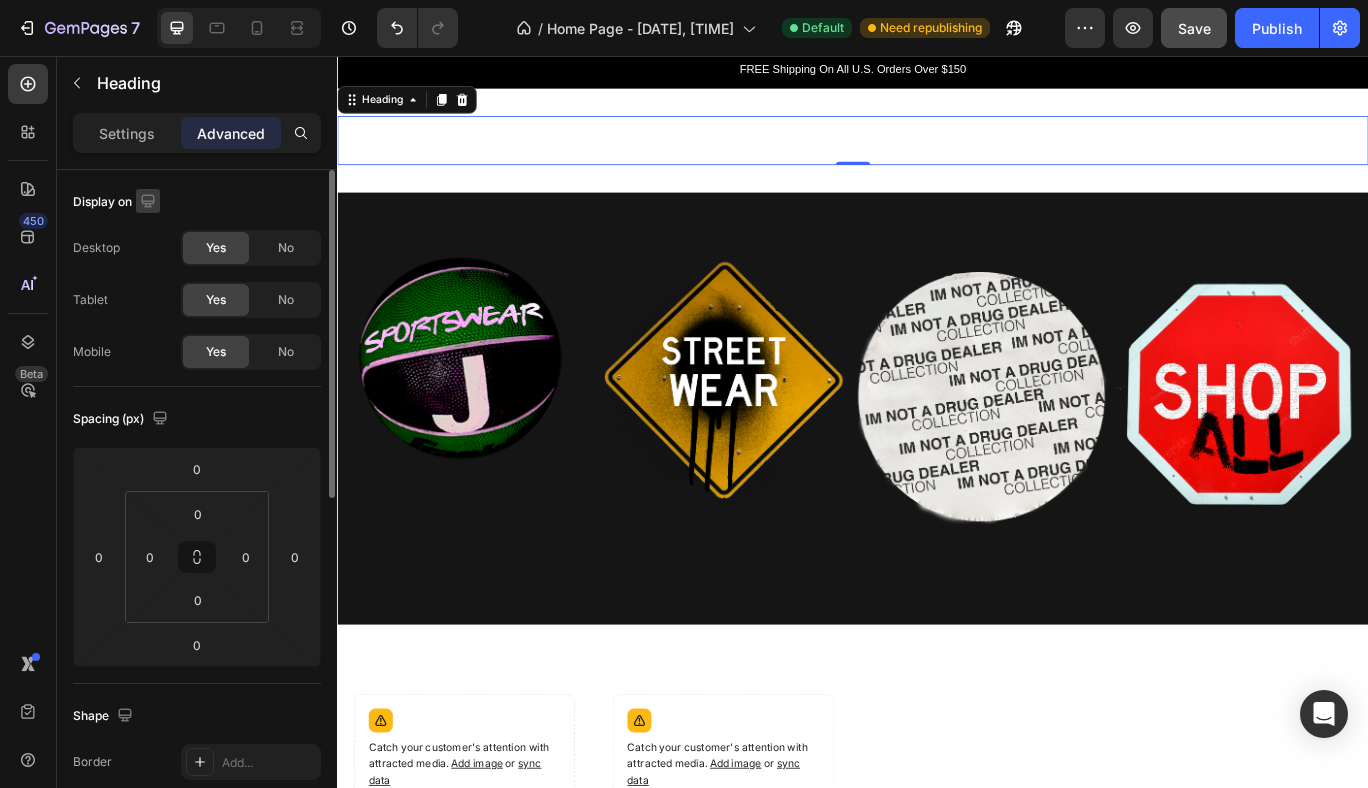 click 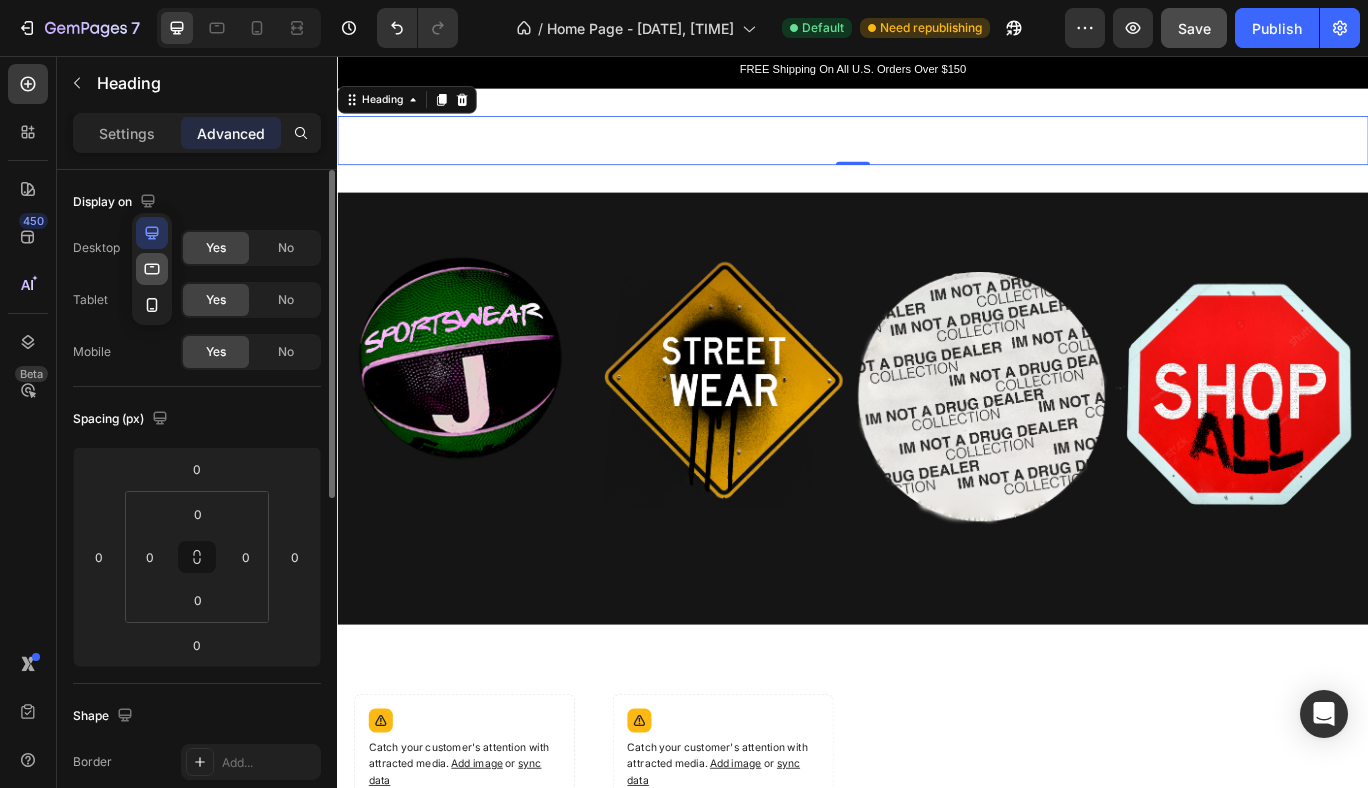 click 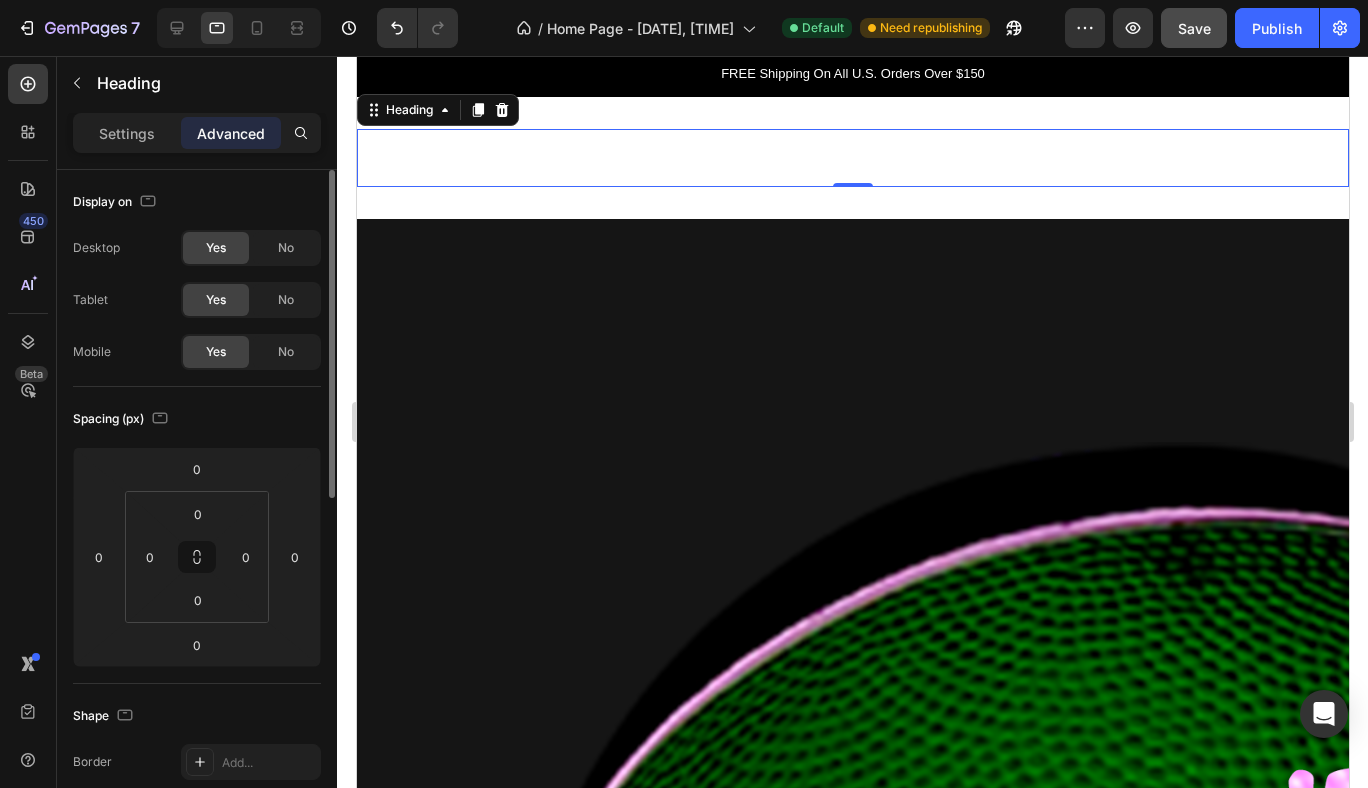 scroll, scrollTop: 50, scrollLeft: 0, axis: vertical 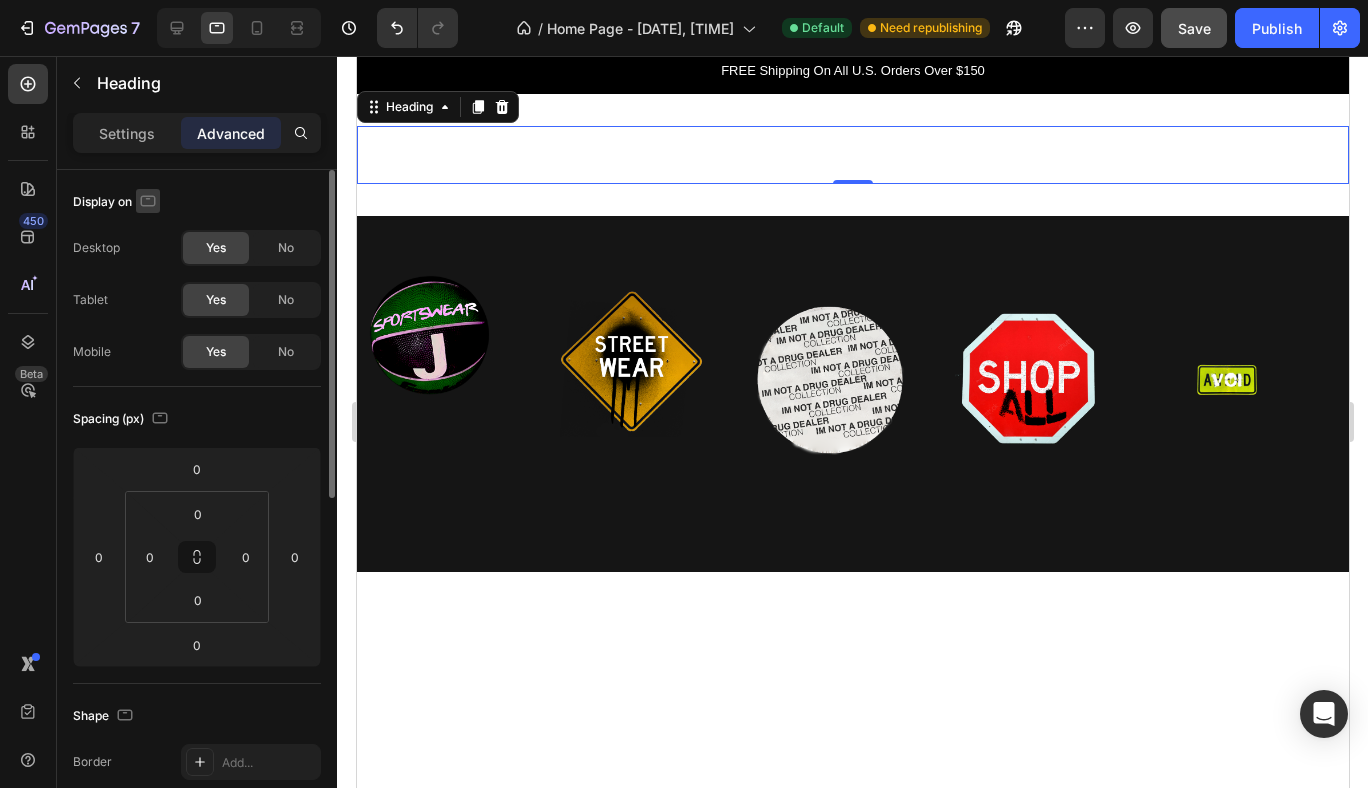 click 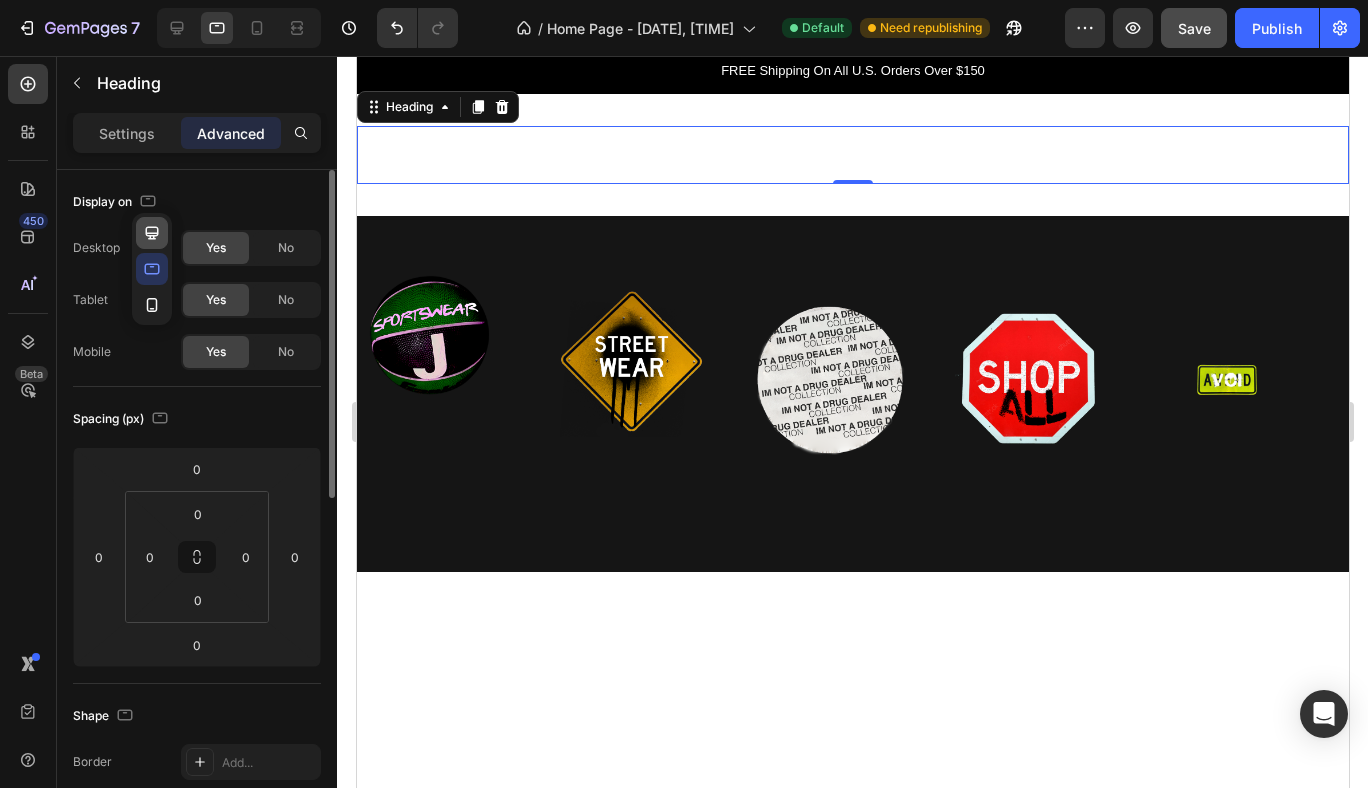 click 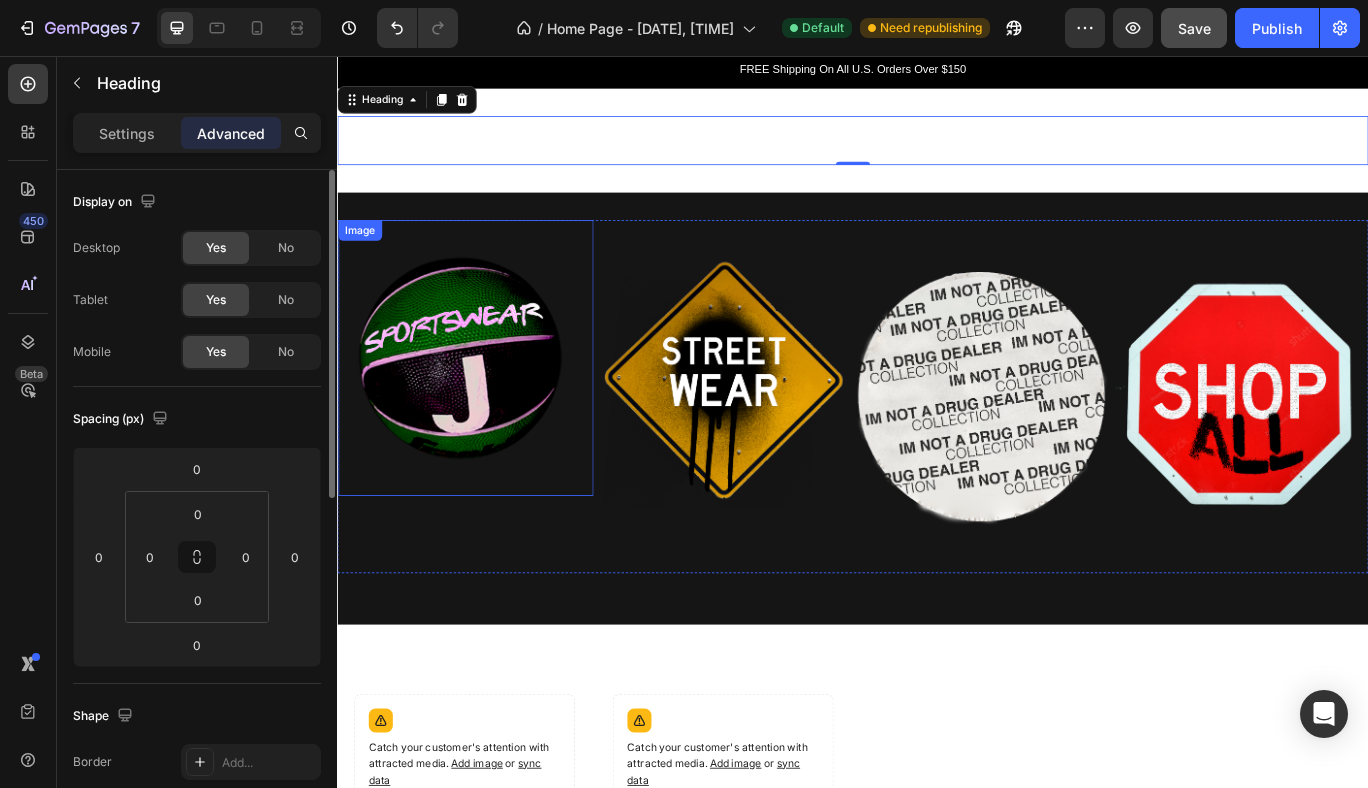 scroll, scrollTop: 0, scrollLeft: 0, axis: both 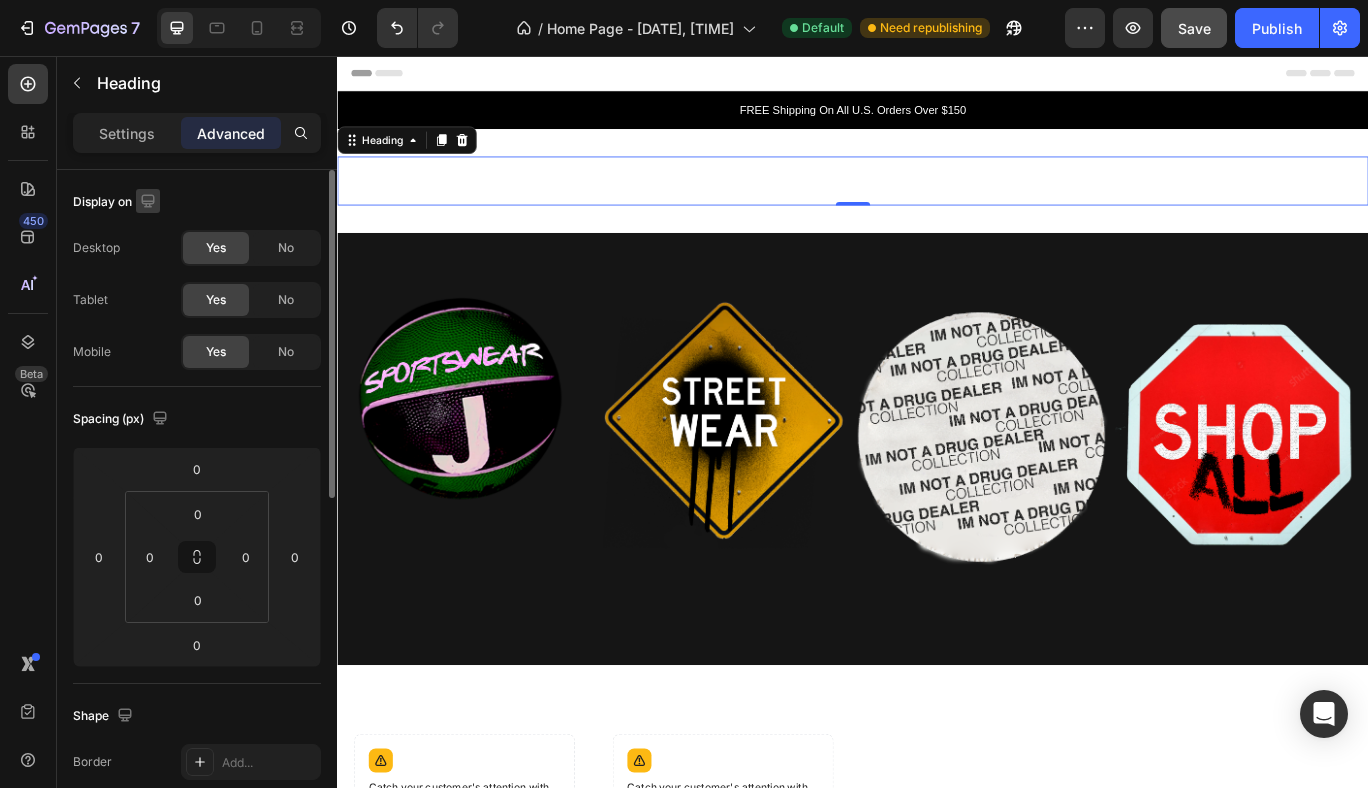 click at bounding box center (148, 201) 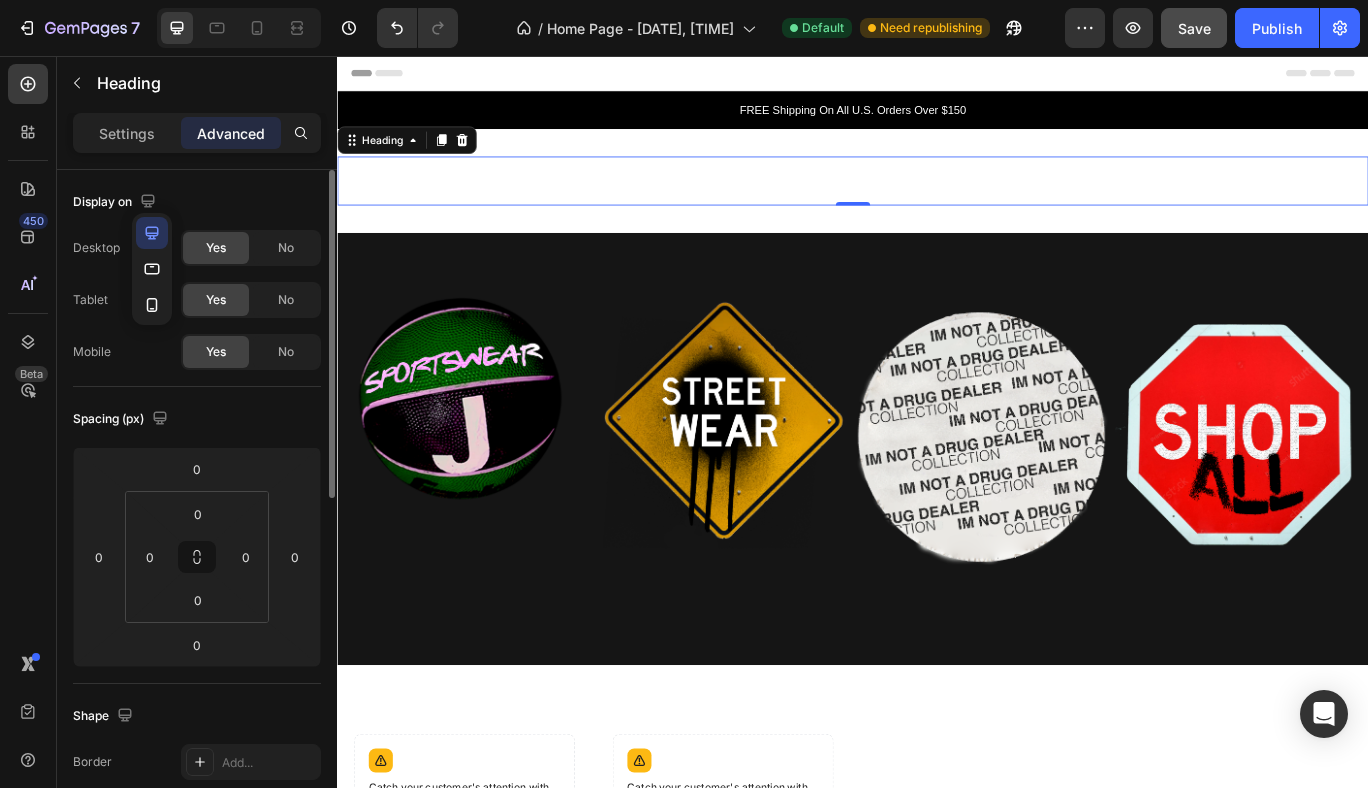 click on "Display on" at bounding box center [197, 202] 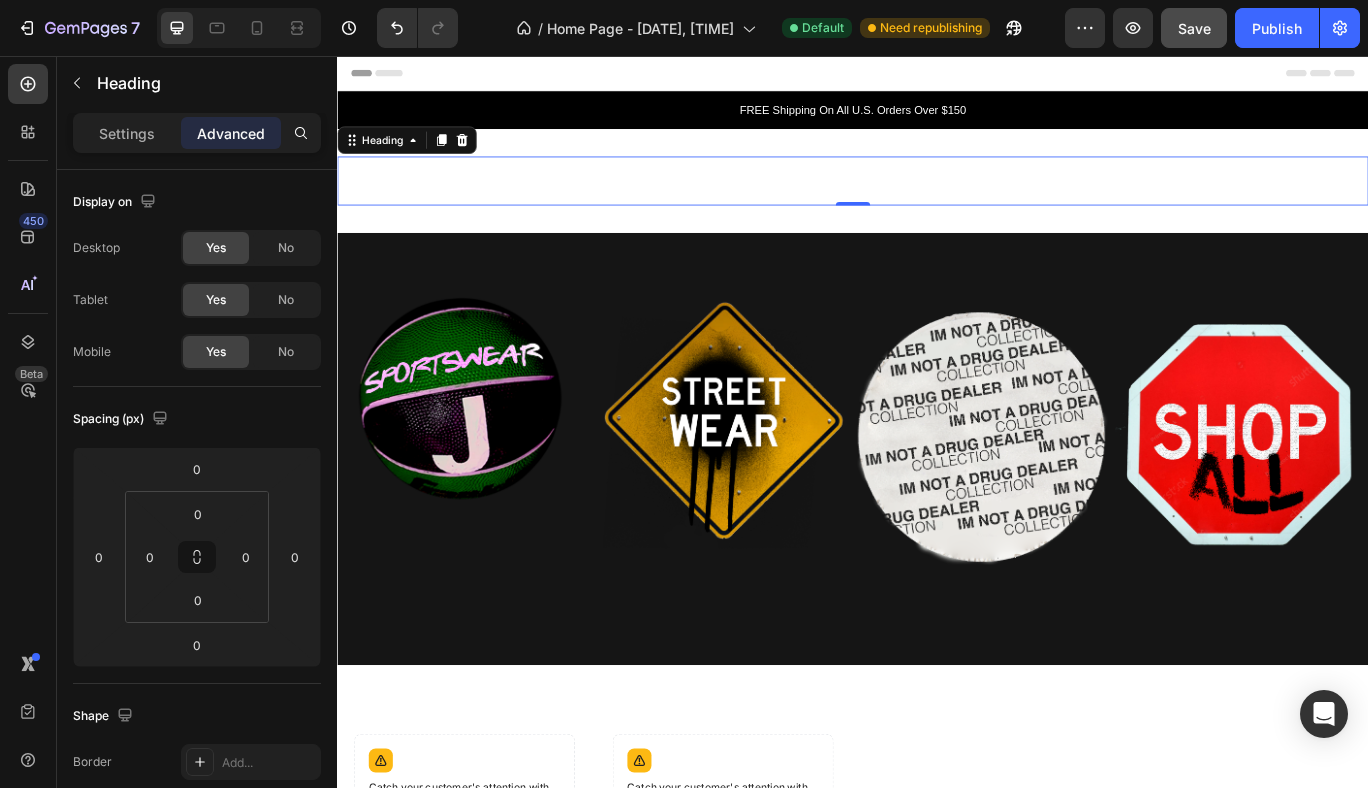 click on "vnnnnnn" at bounding box center (937, 201) 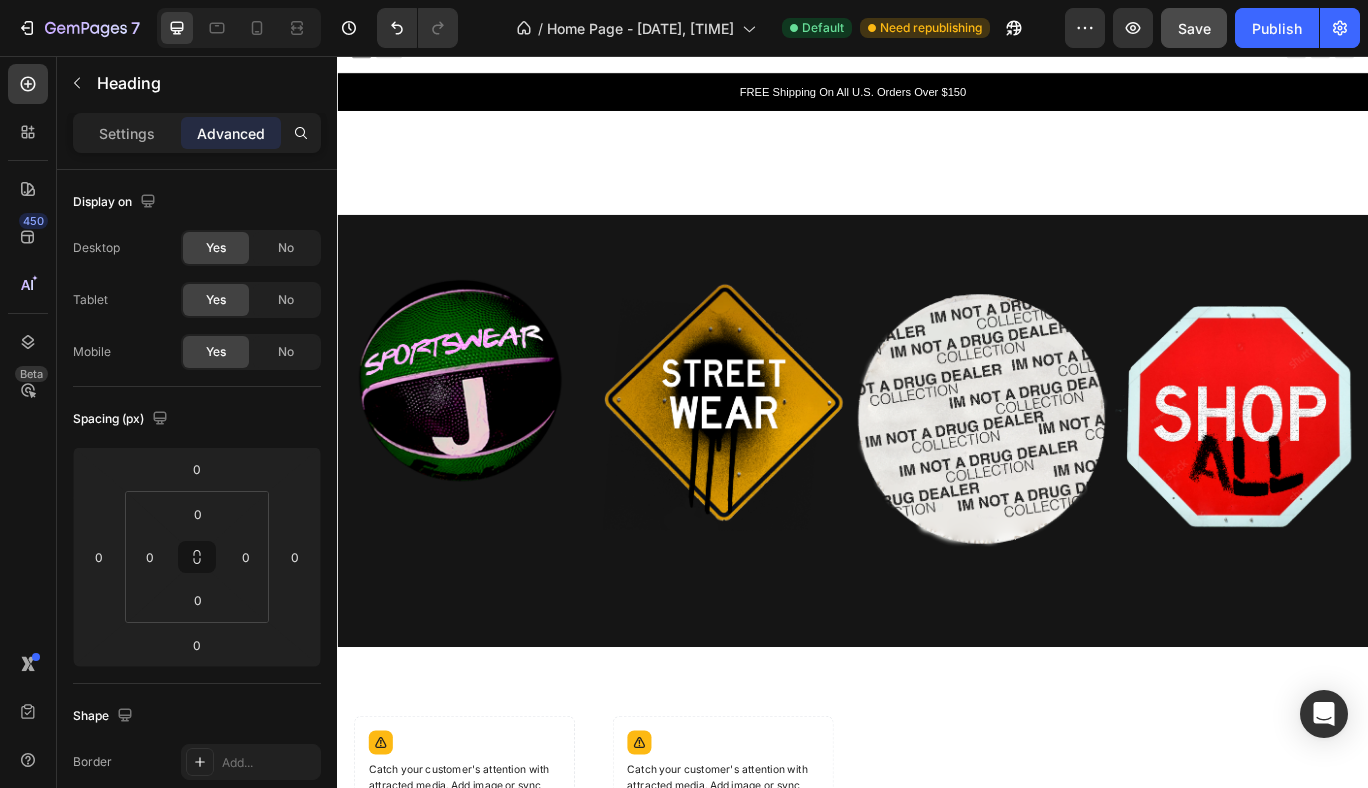scroll, scrollTop: 0, scrollLeft: 0, axis: both 